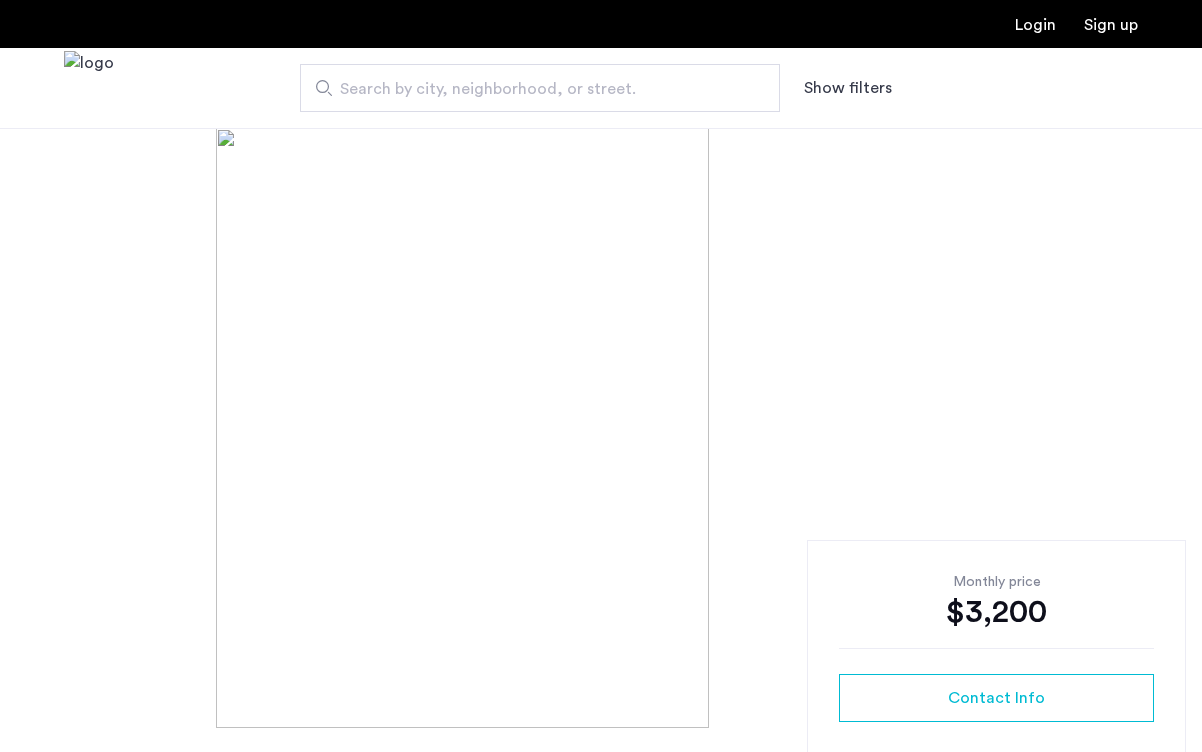 scroll, scrollTop: 0, scrollLeft: 0, axis: both 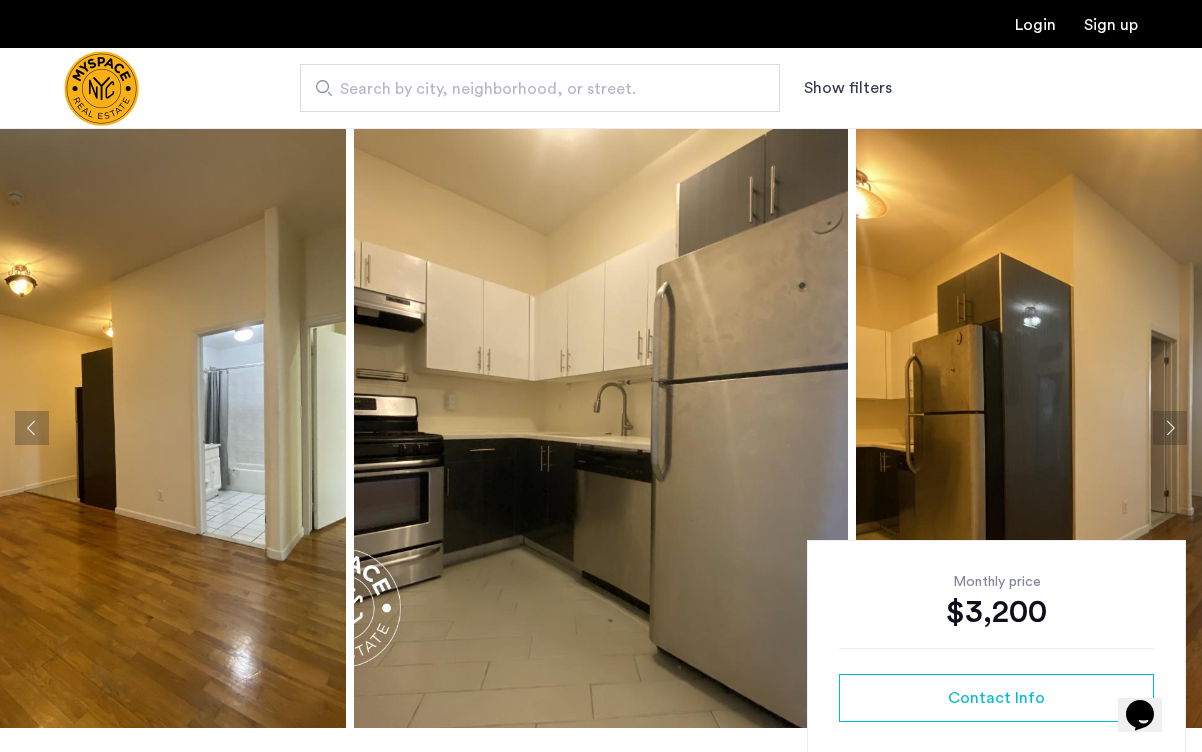 click 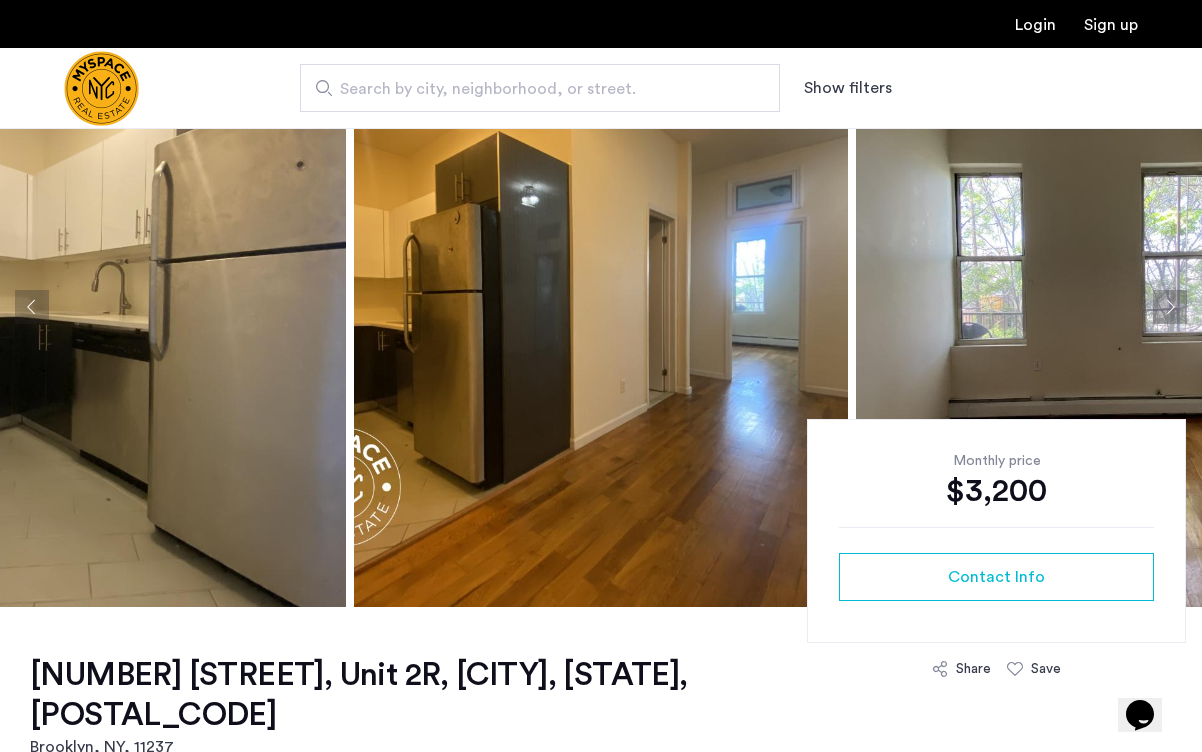 scroll, scrollTop: 99, scrollLeft: 0, axis: vertical 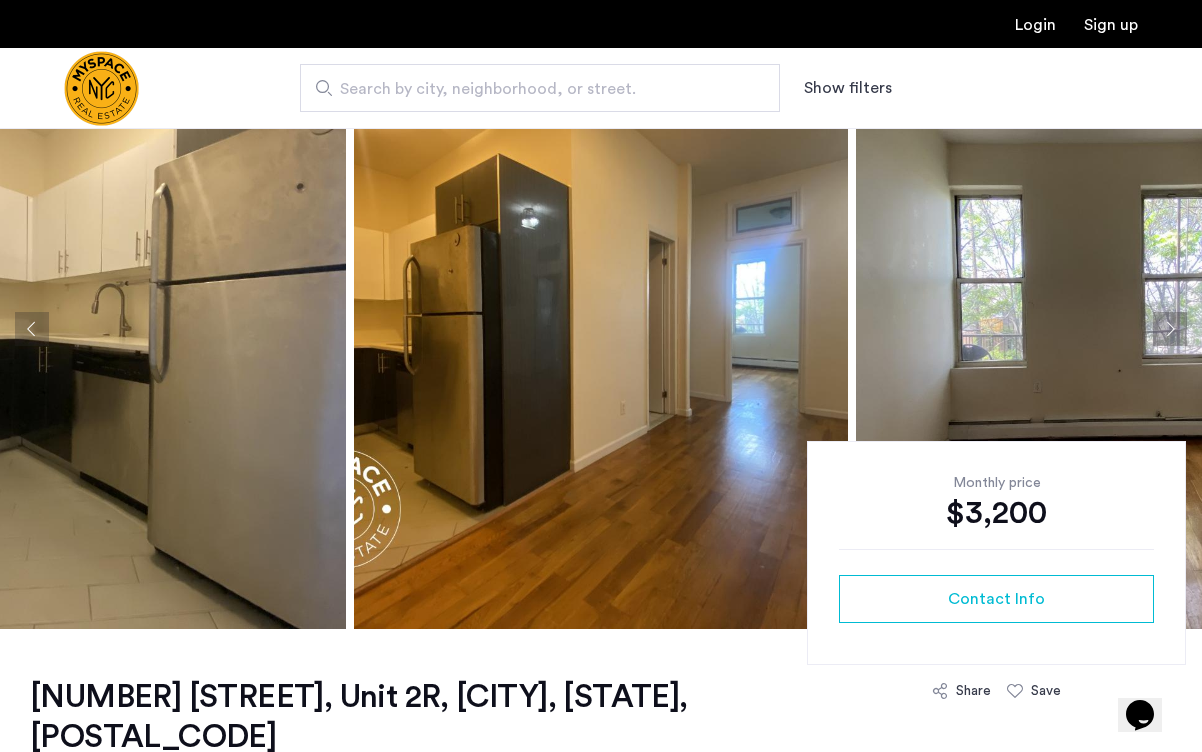 click 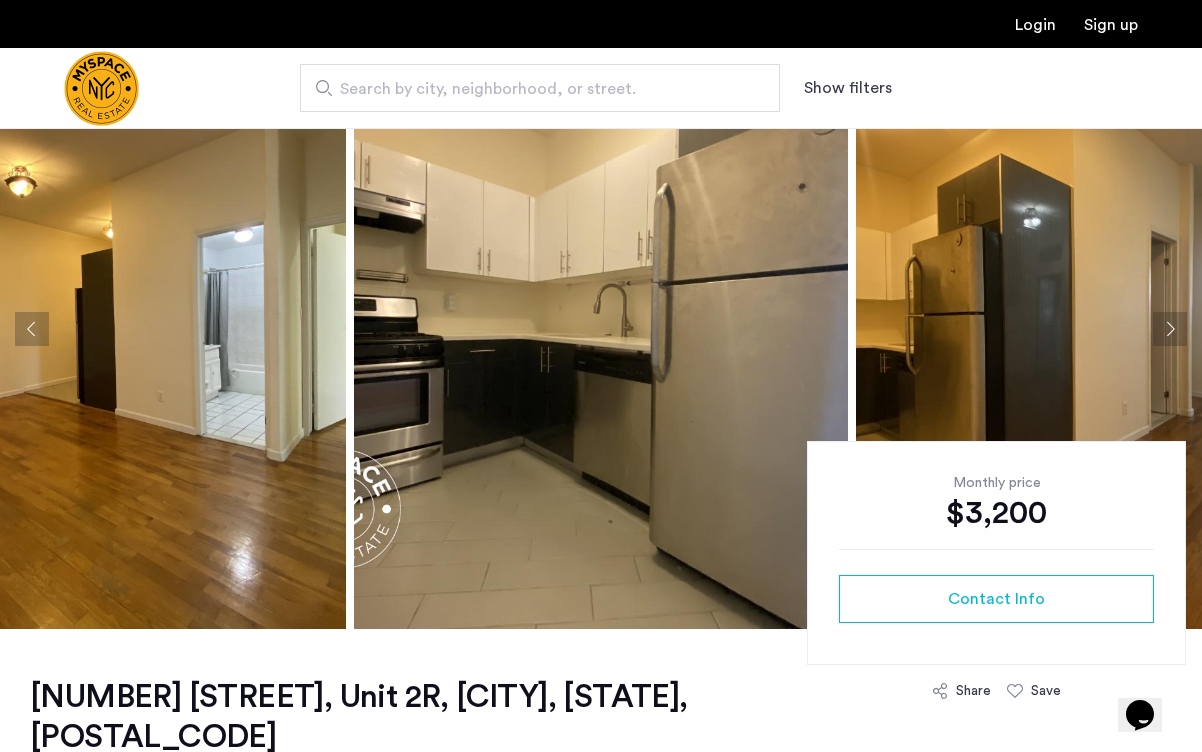 click 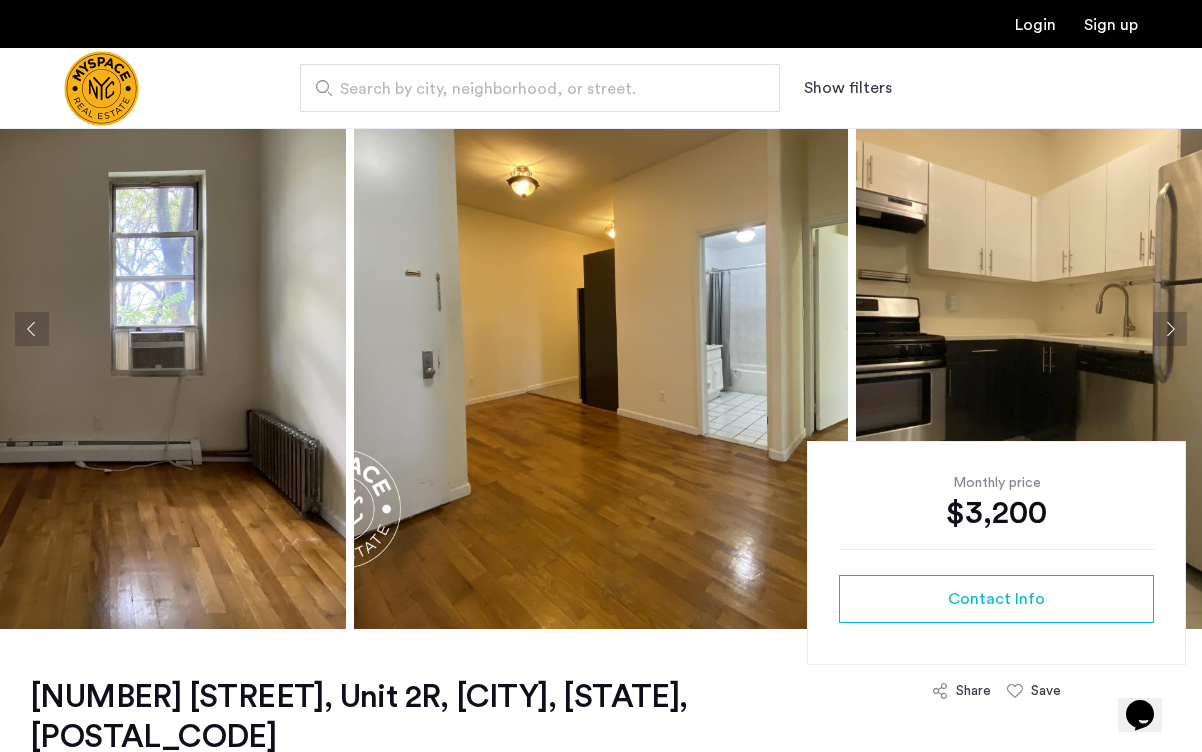 click 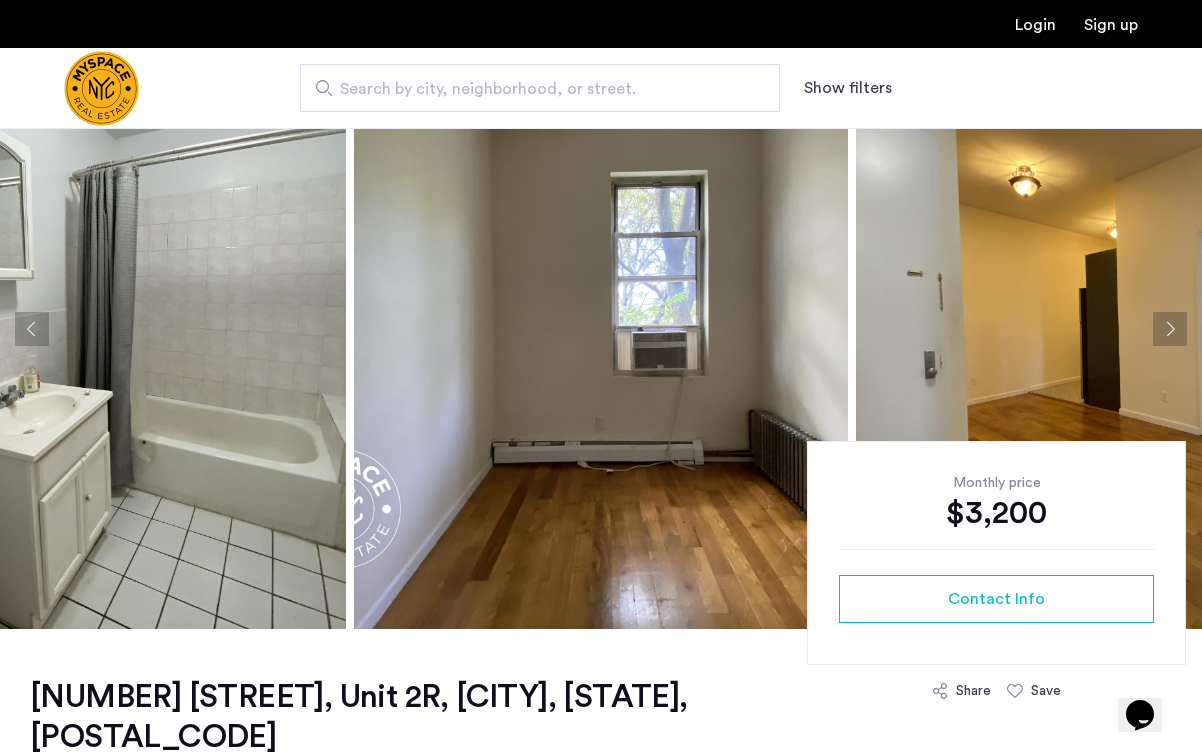 click 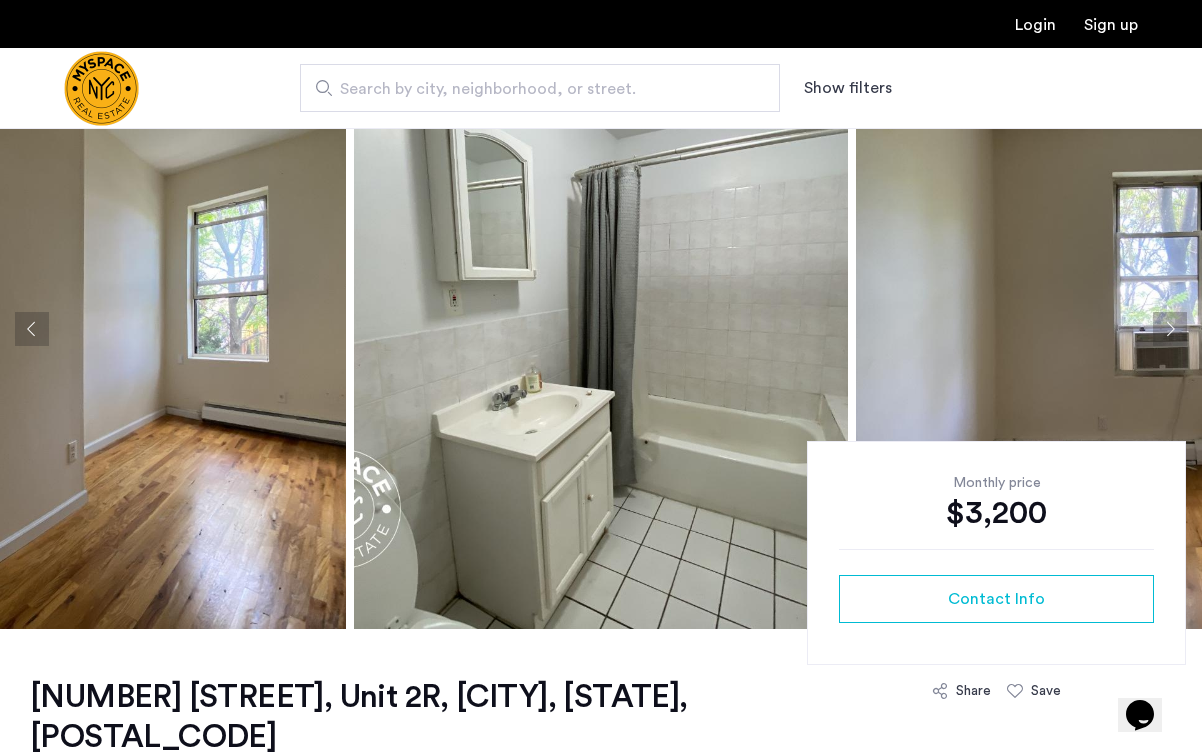 click 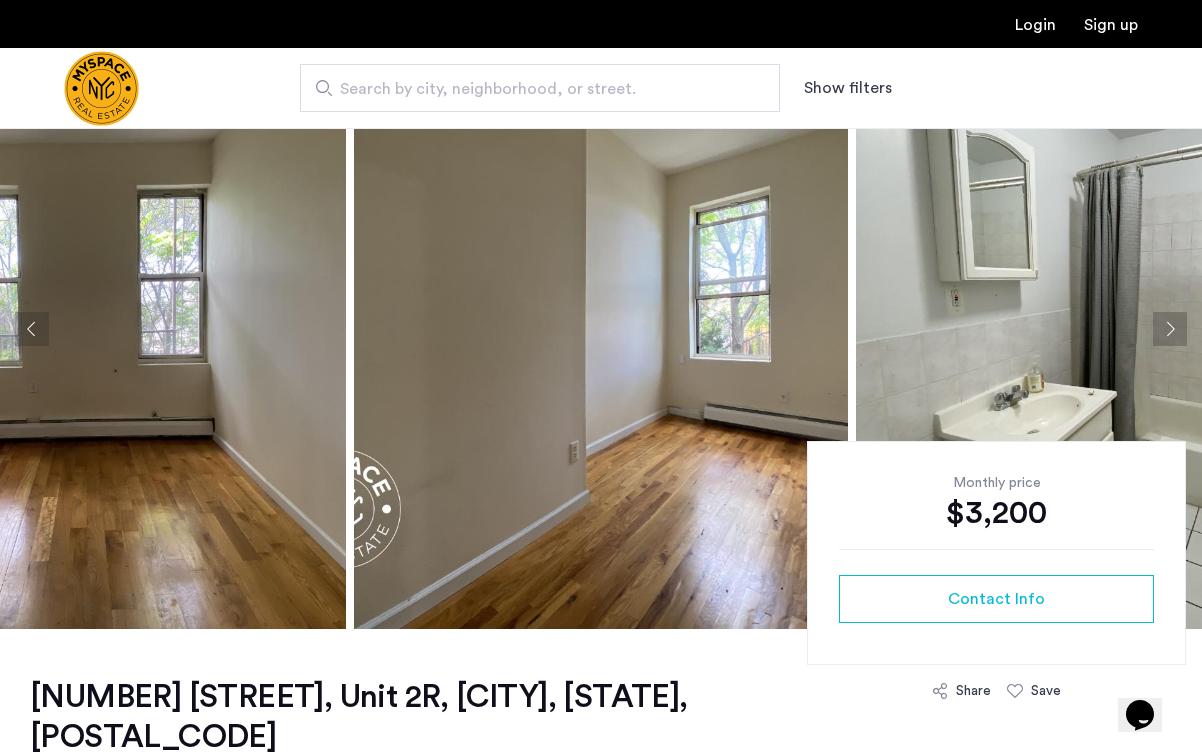 click 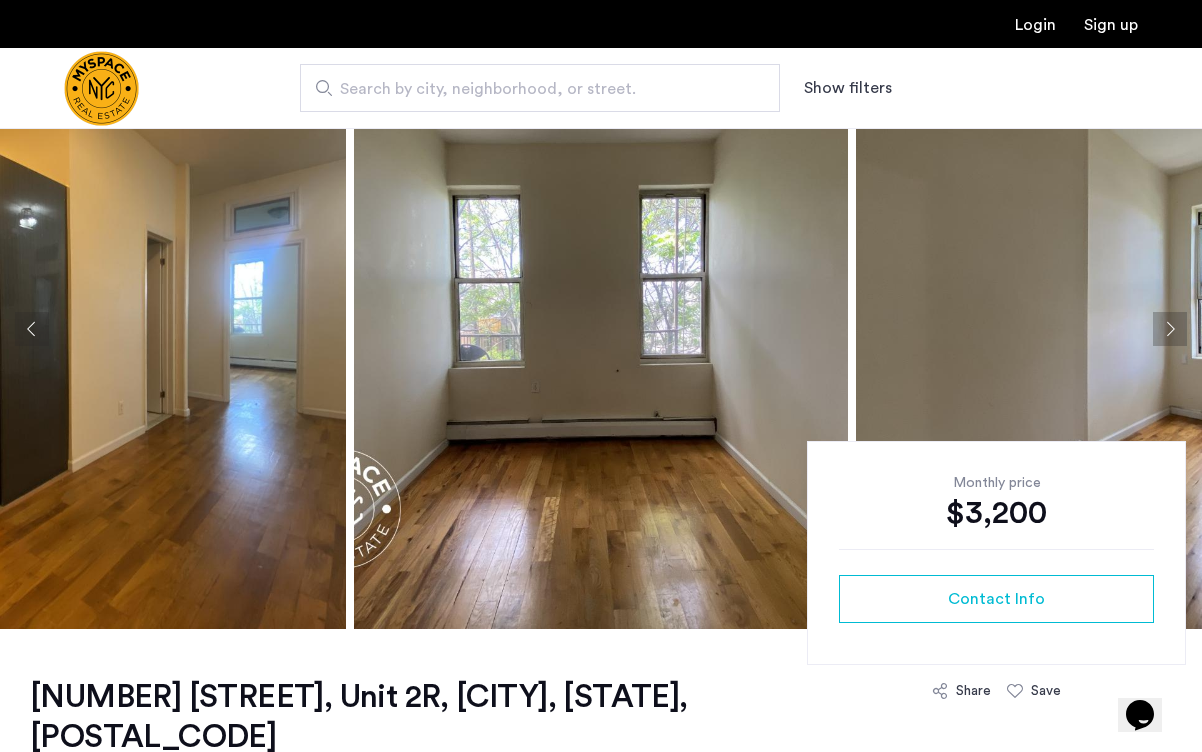 click 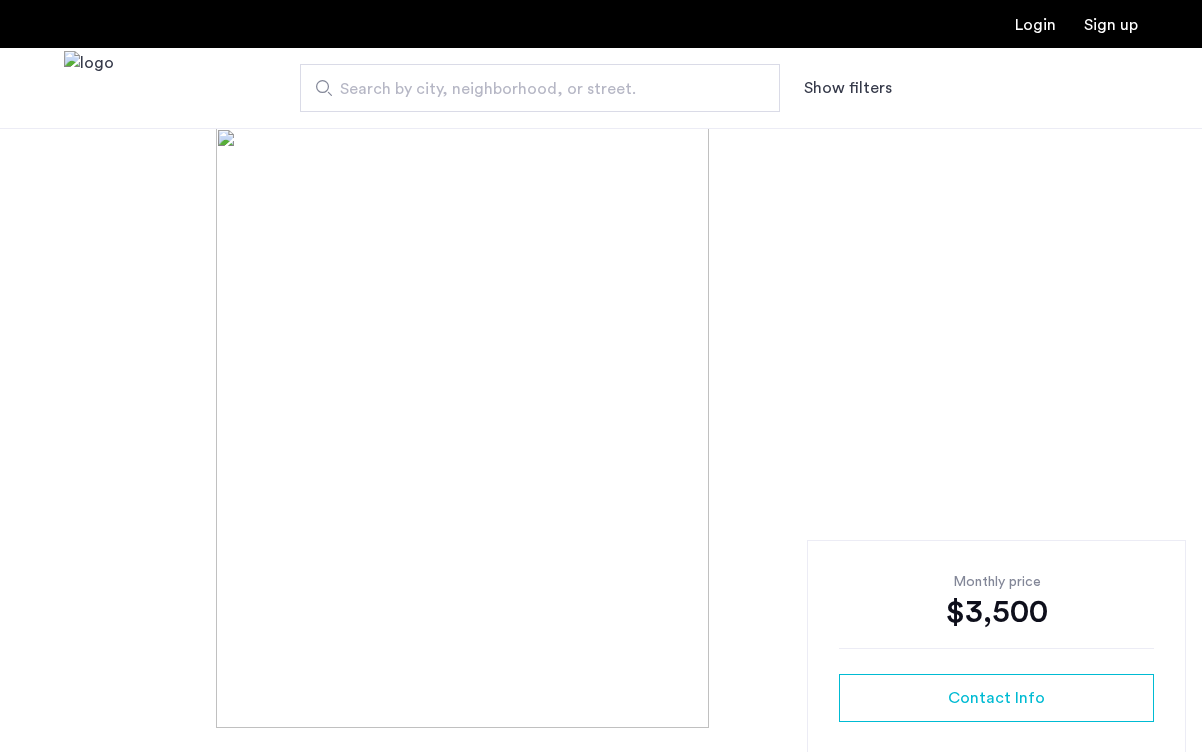 scroll, scrollTop: 0, scrollLeft: 0, axis: both 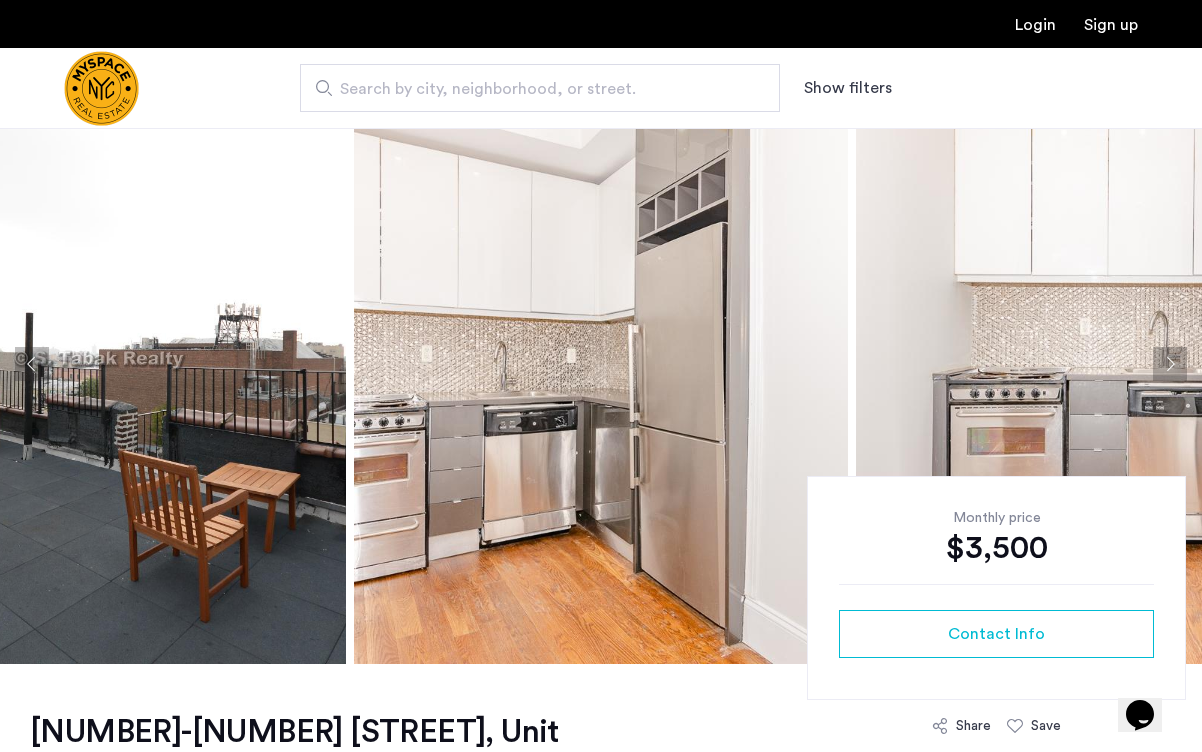 click 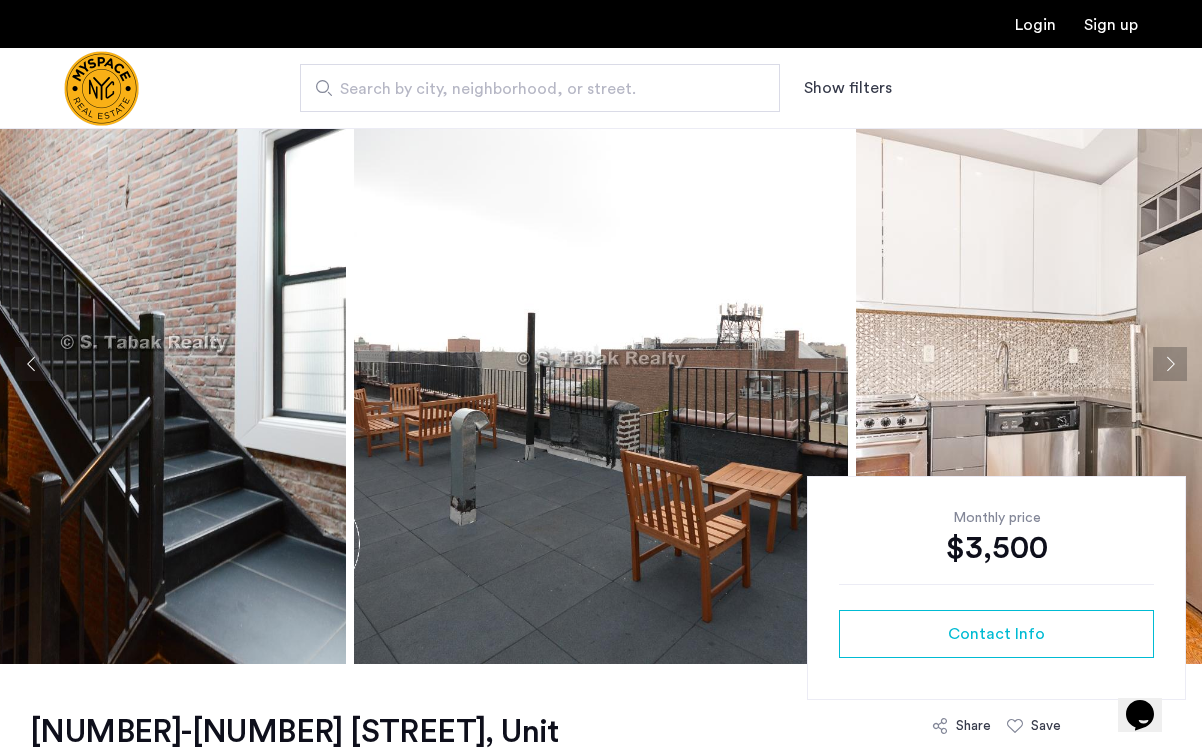 click 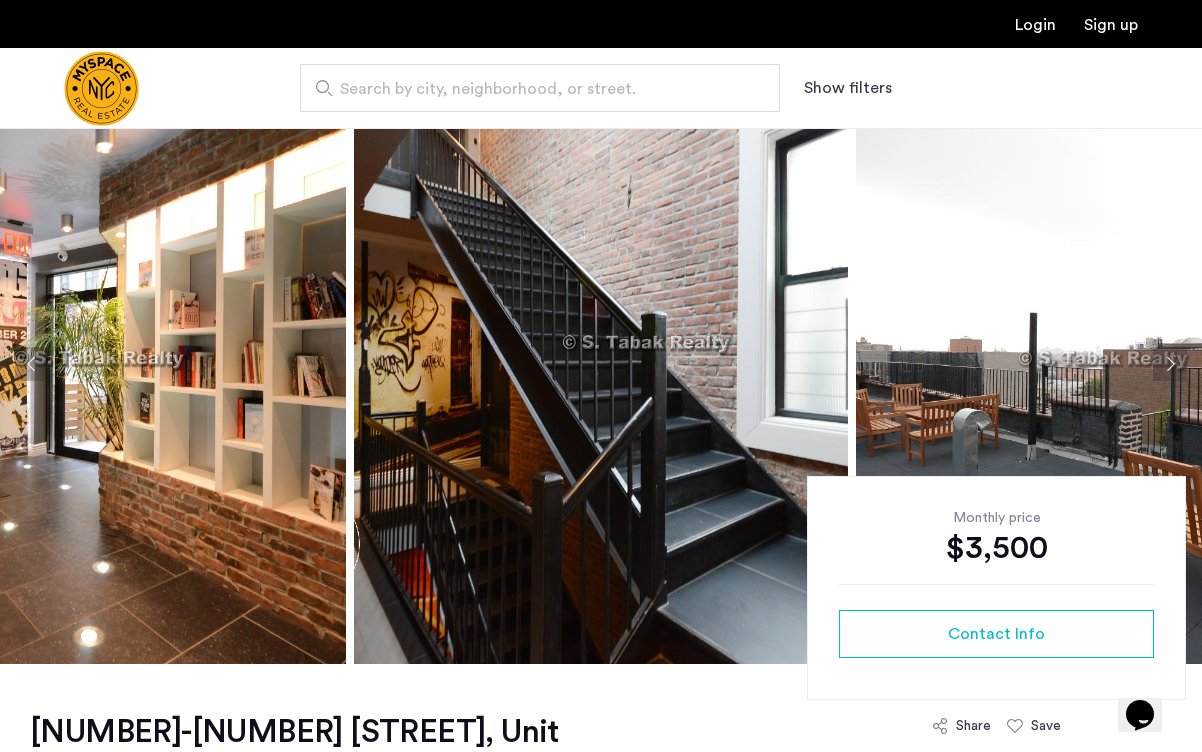 click 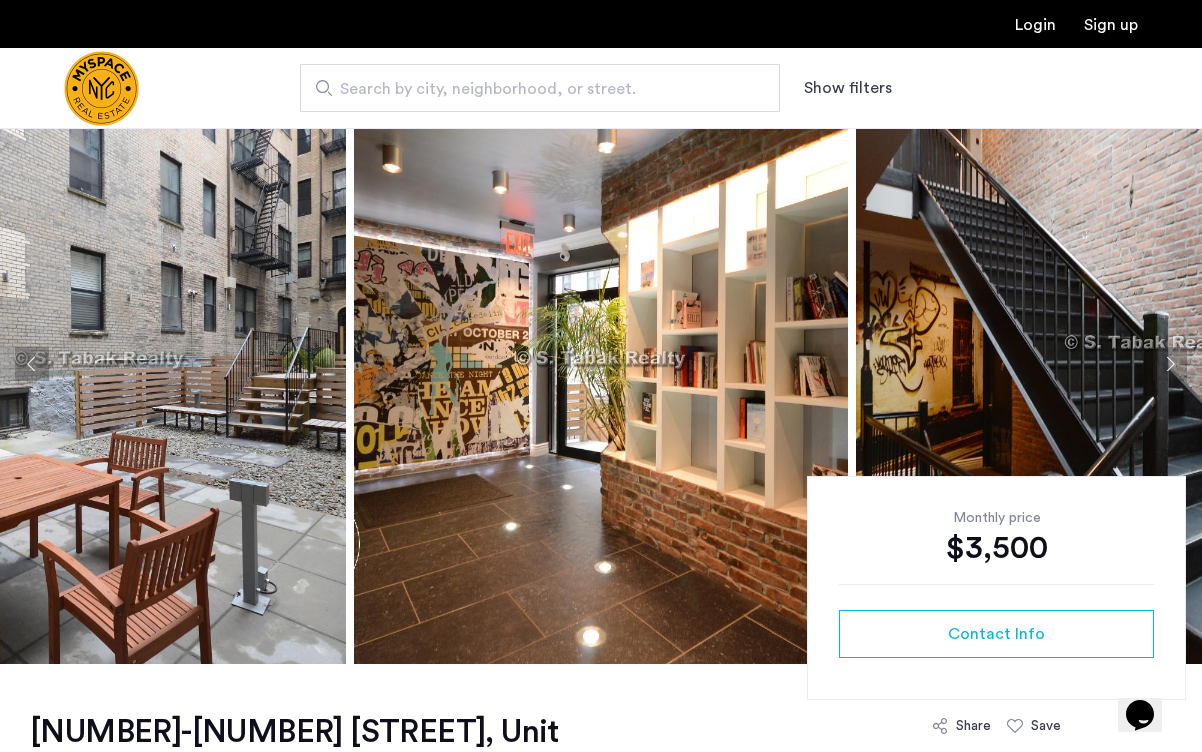 click 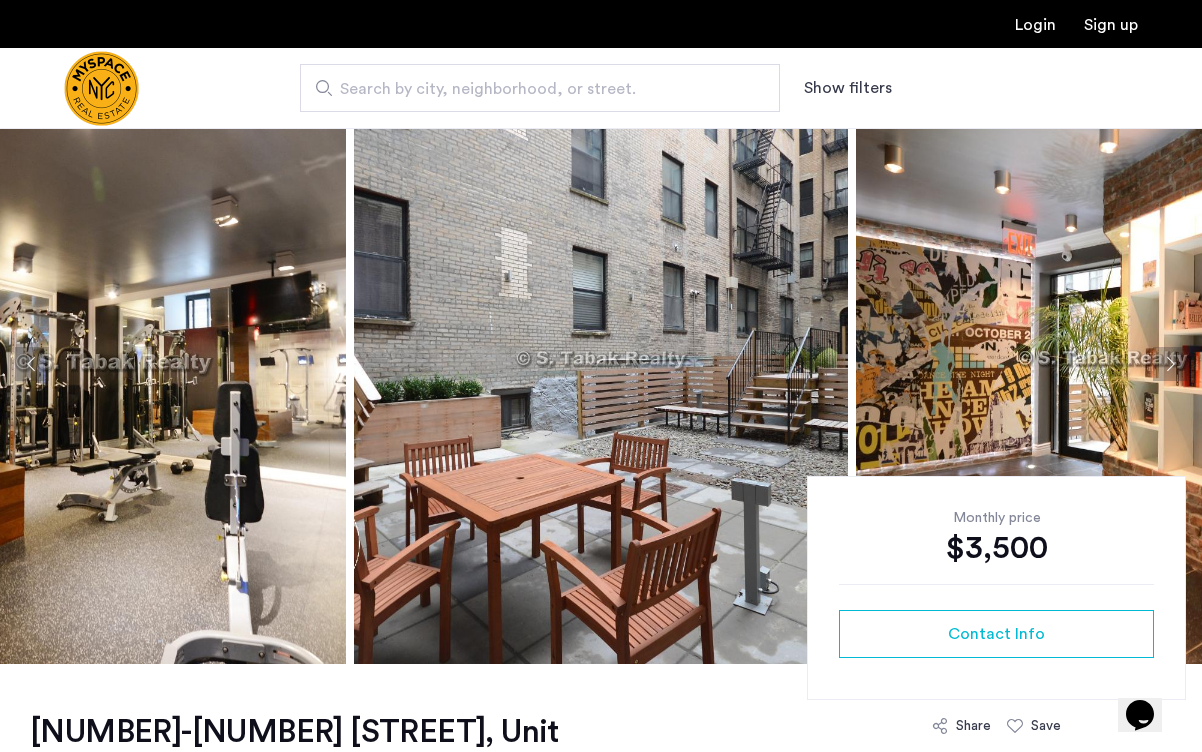click 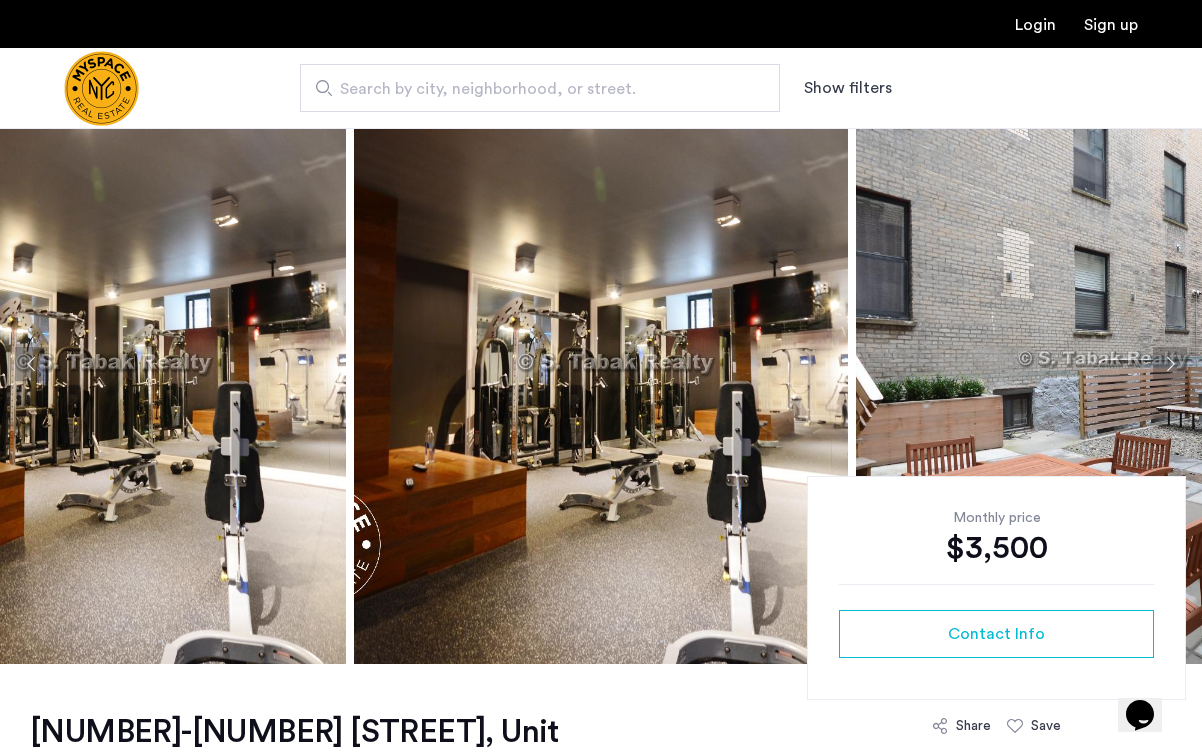 click 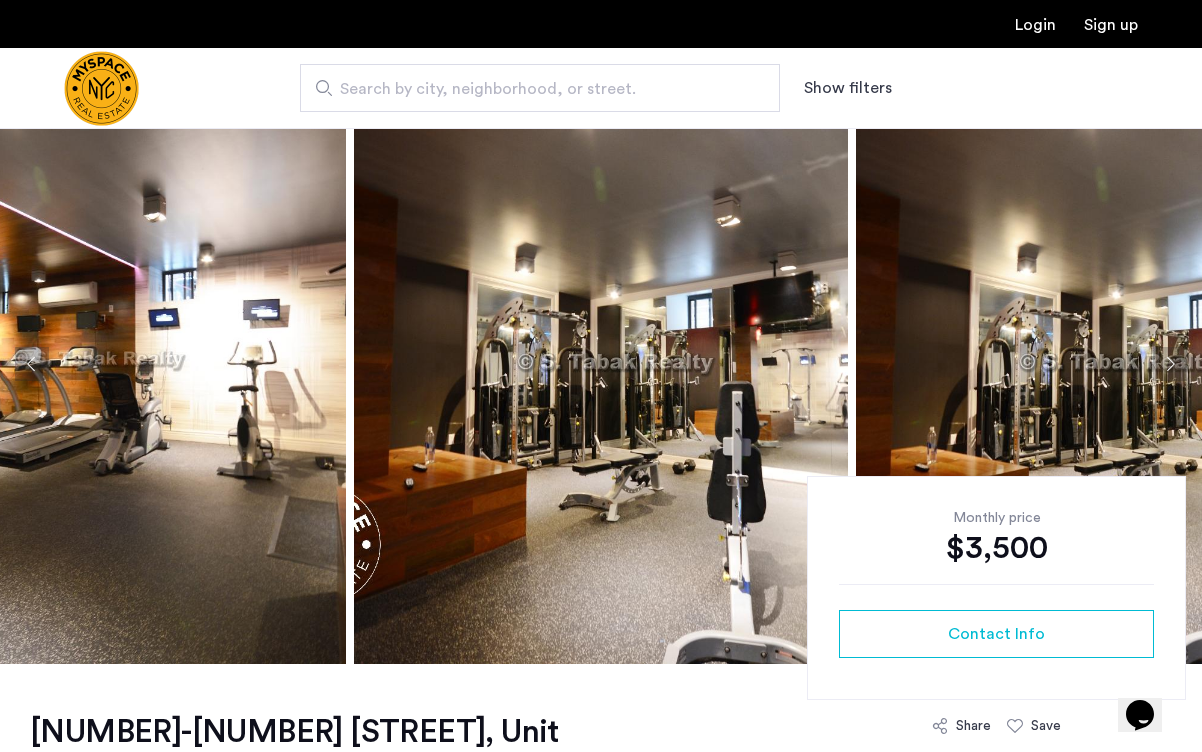 click 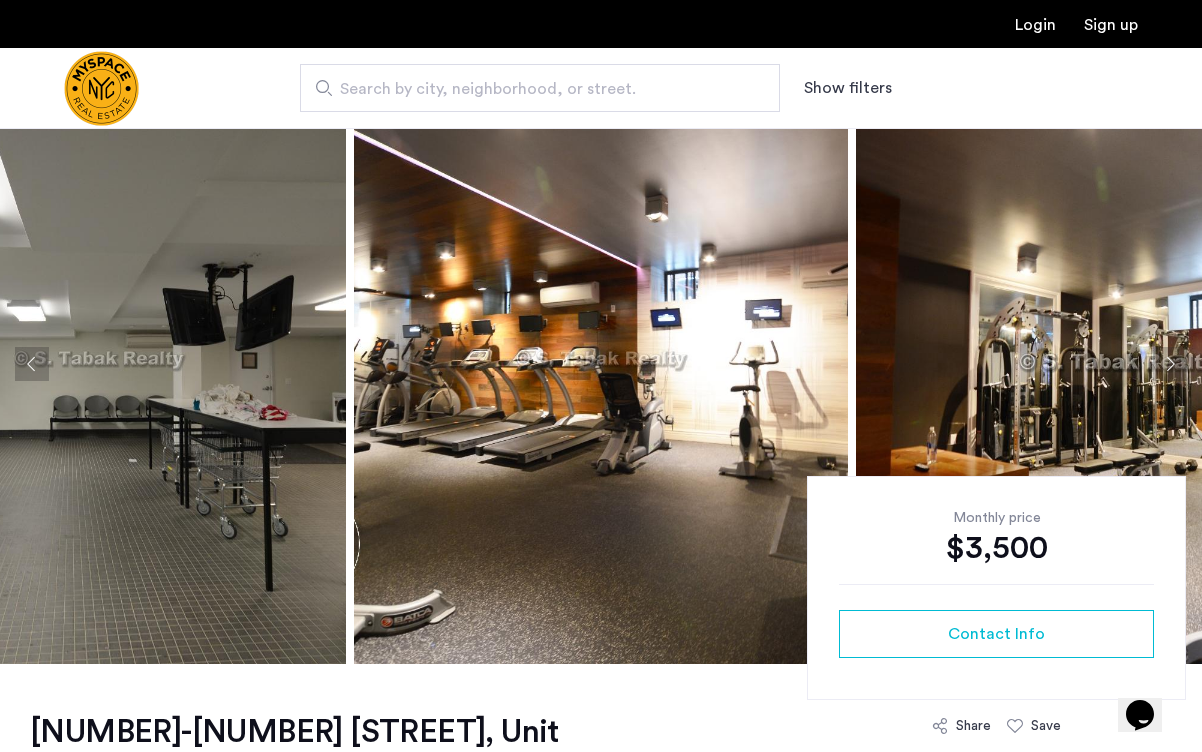 click 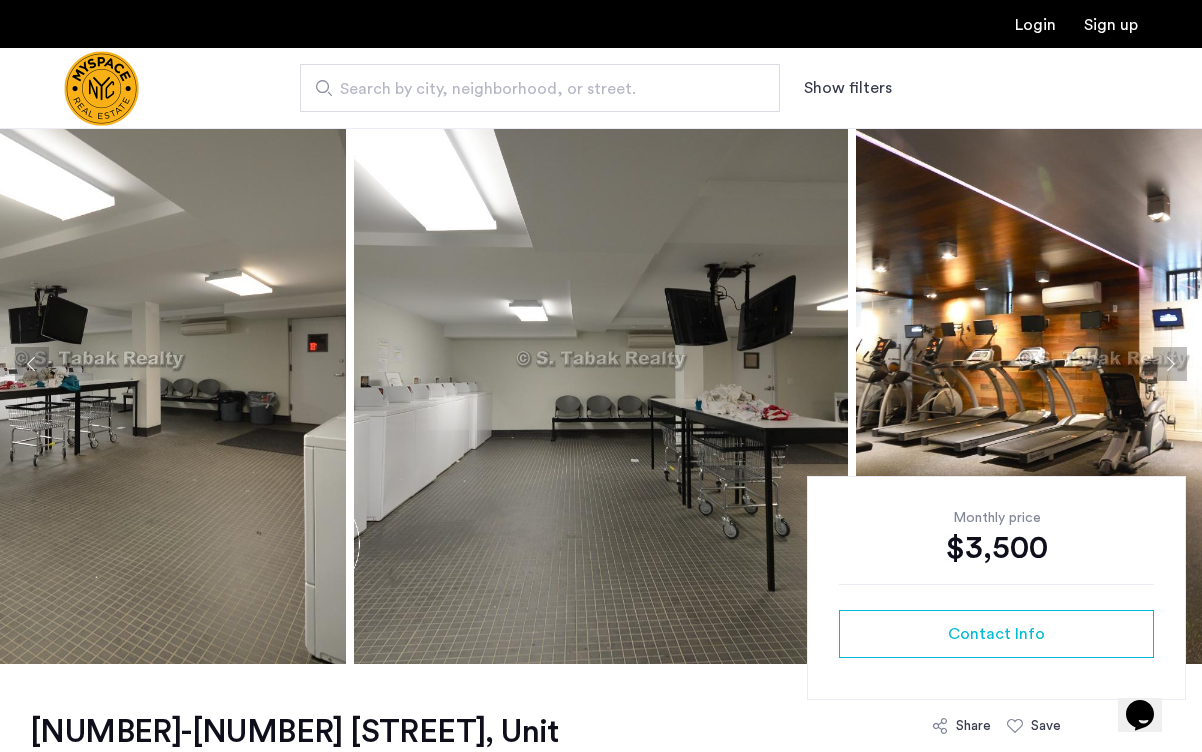 click 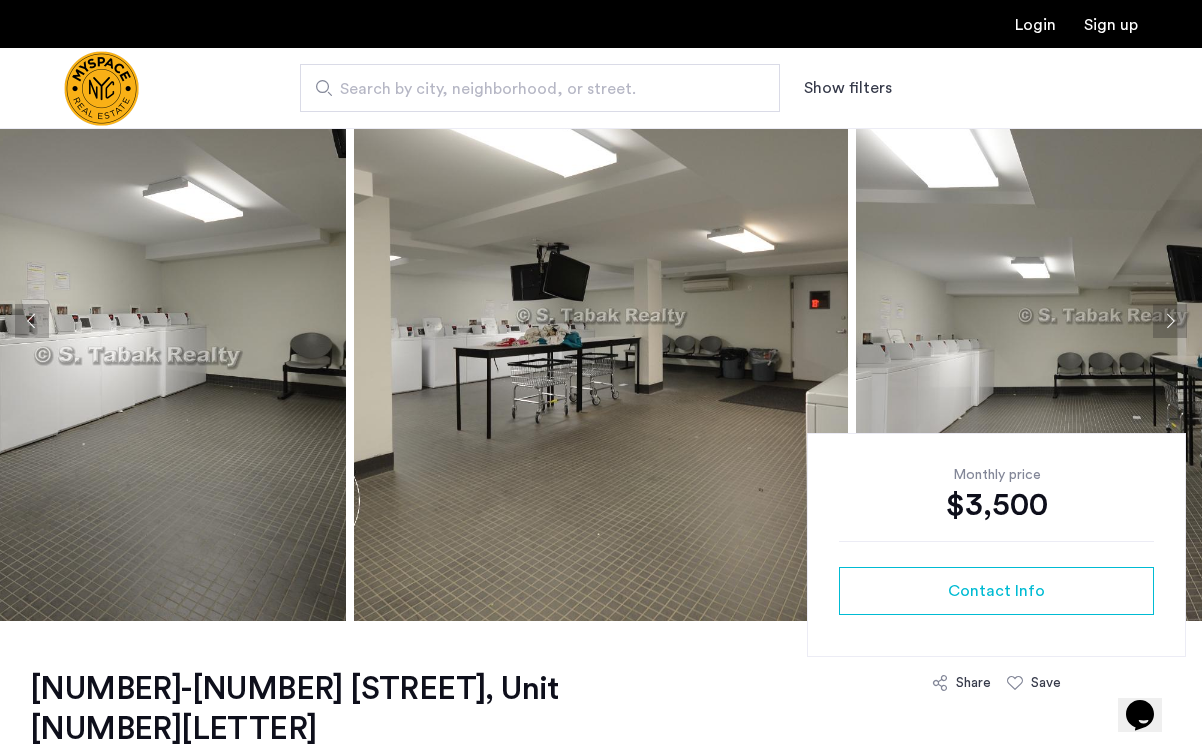 scroll, scrollTop: 68, scrollLeft: 0, axis: vertical 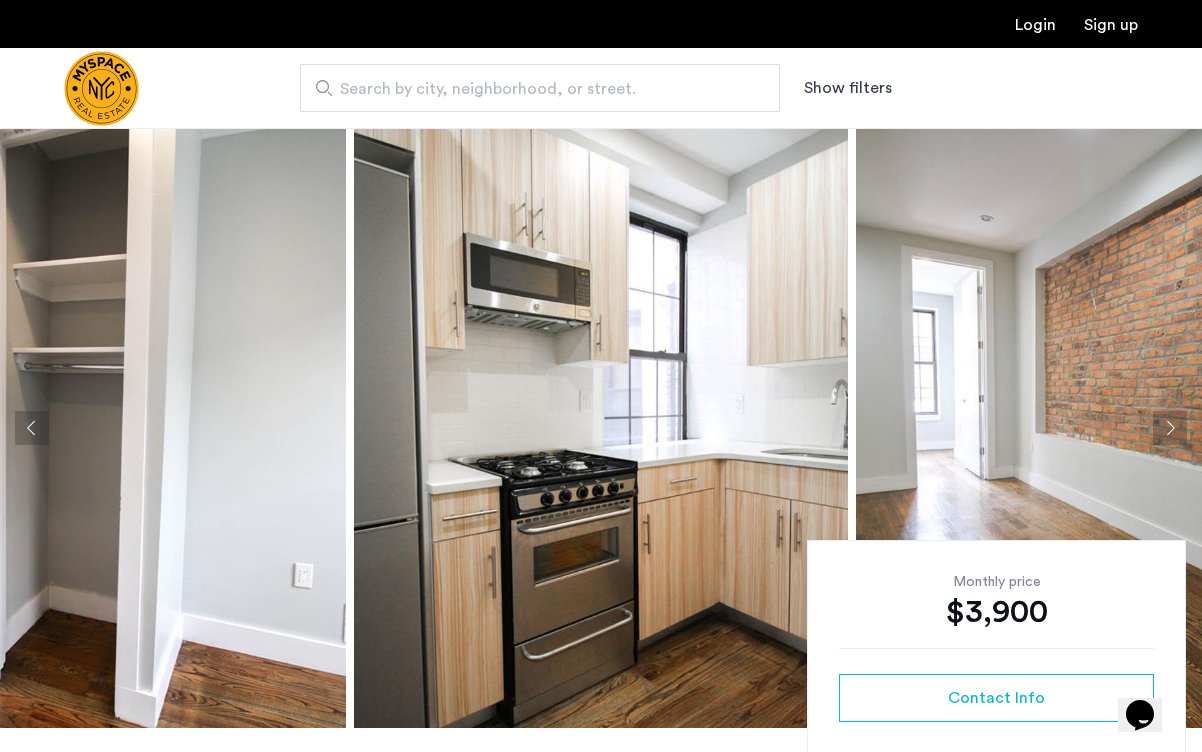click 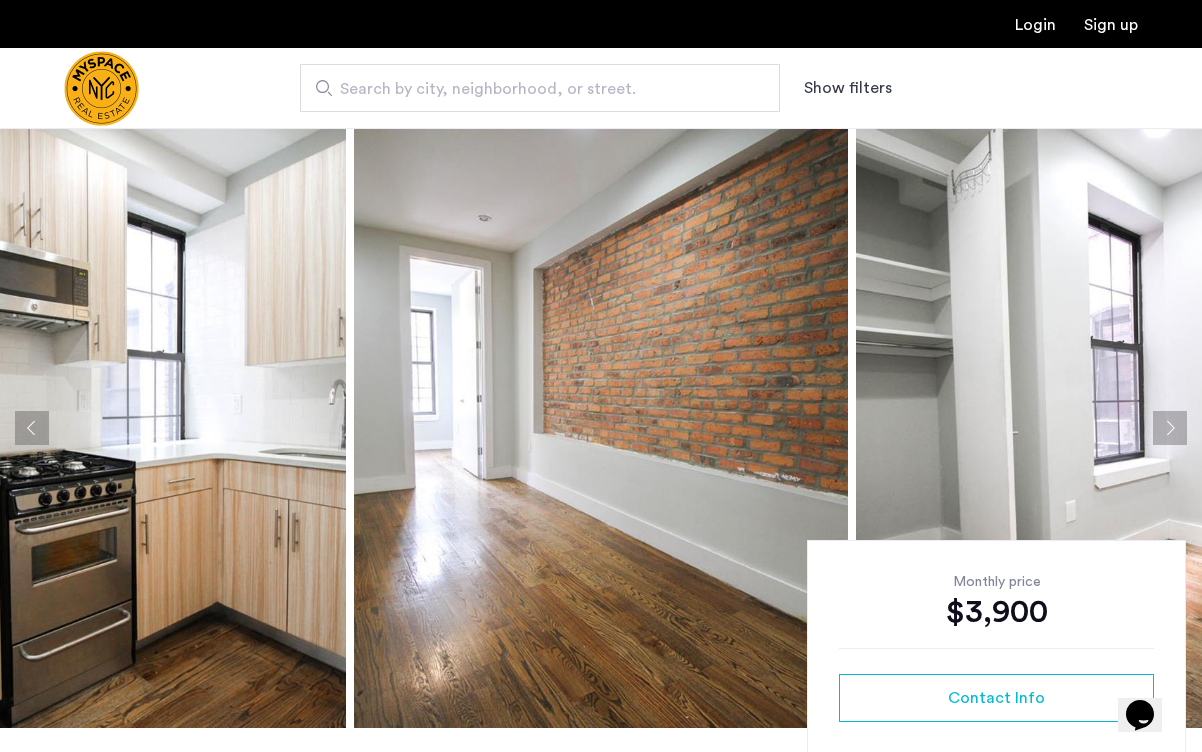 click 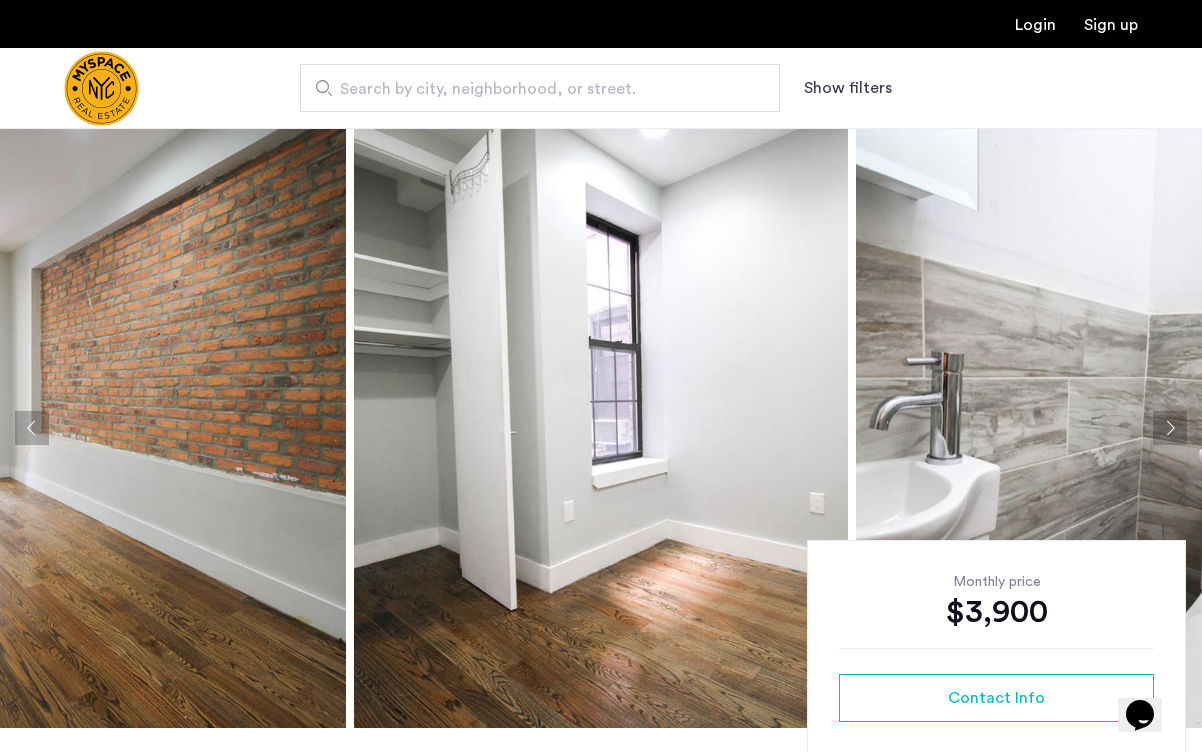 click 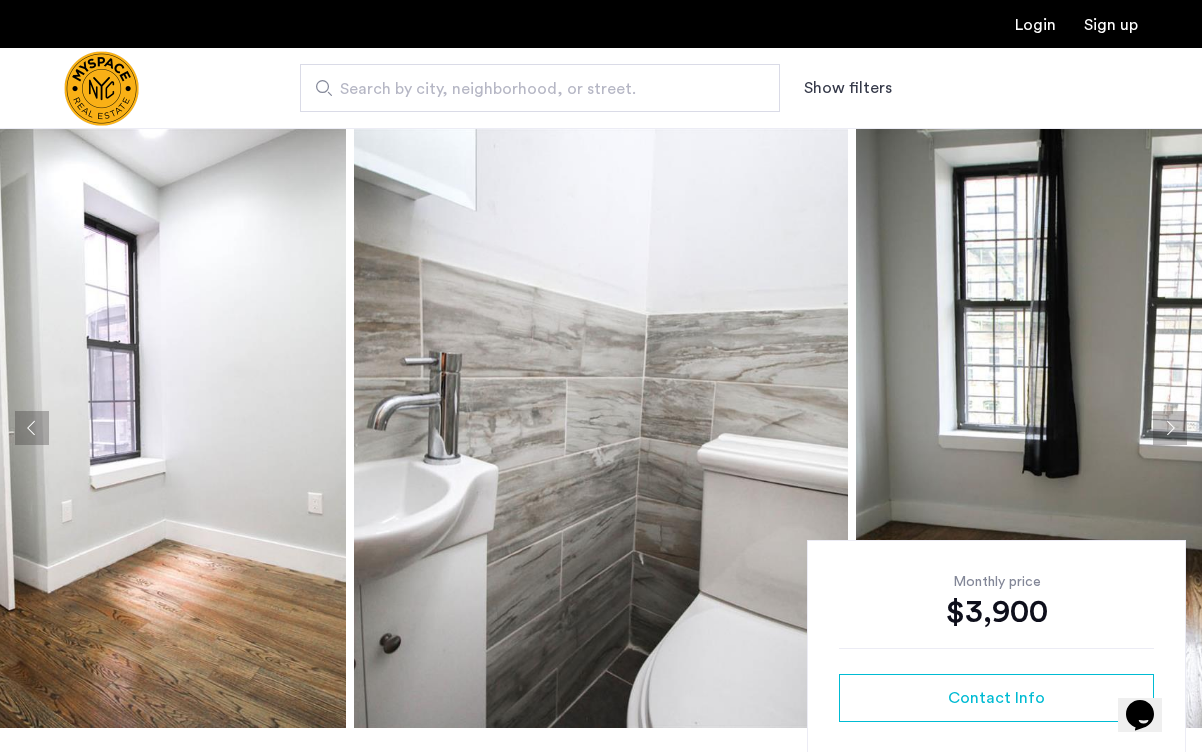 click 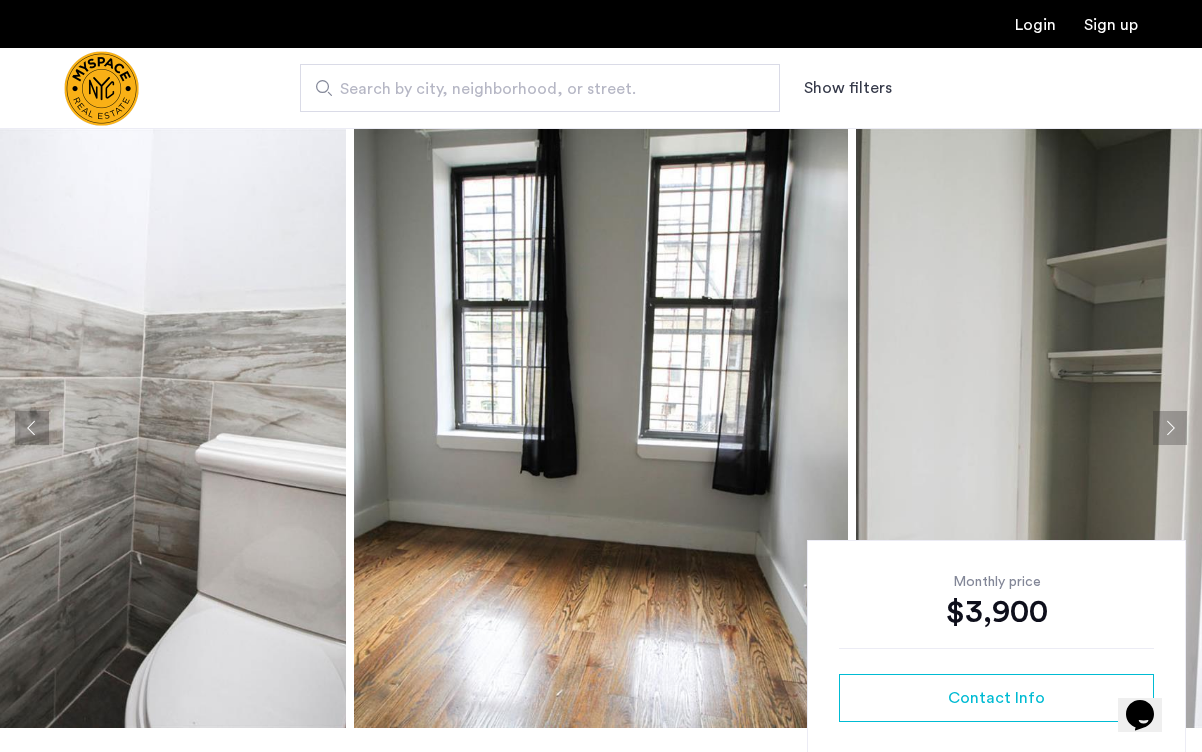 click 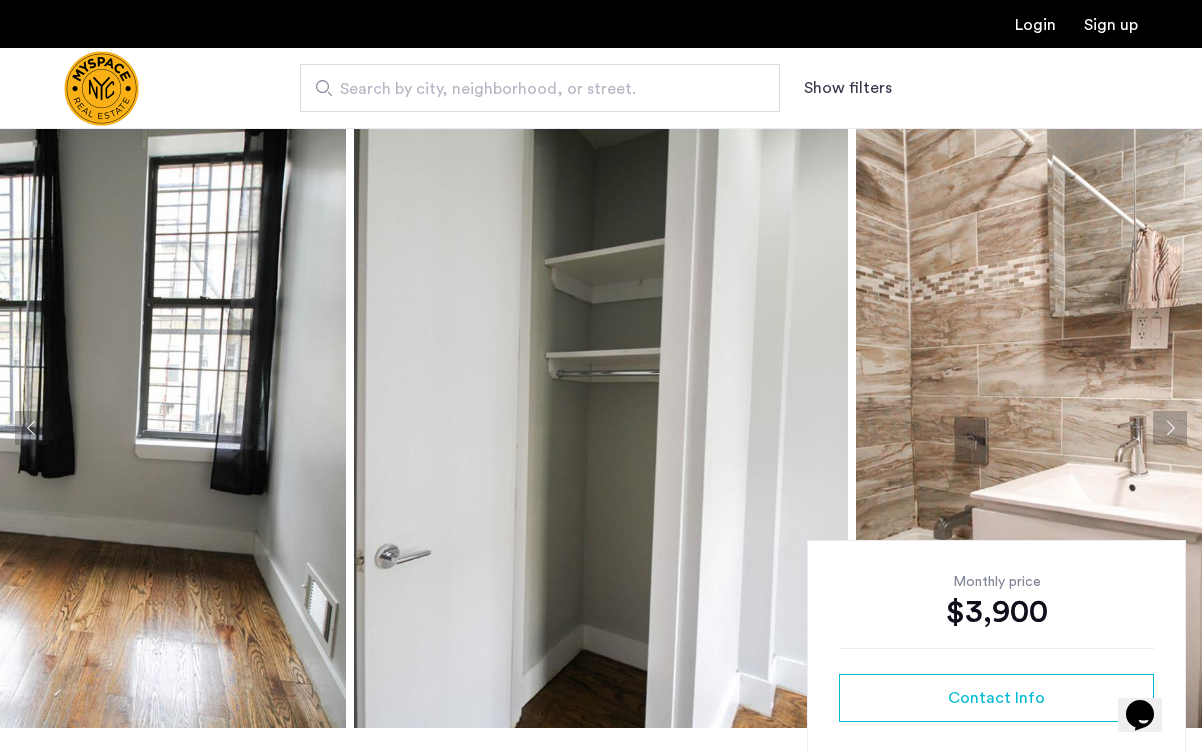 click 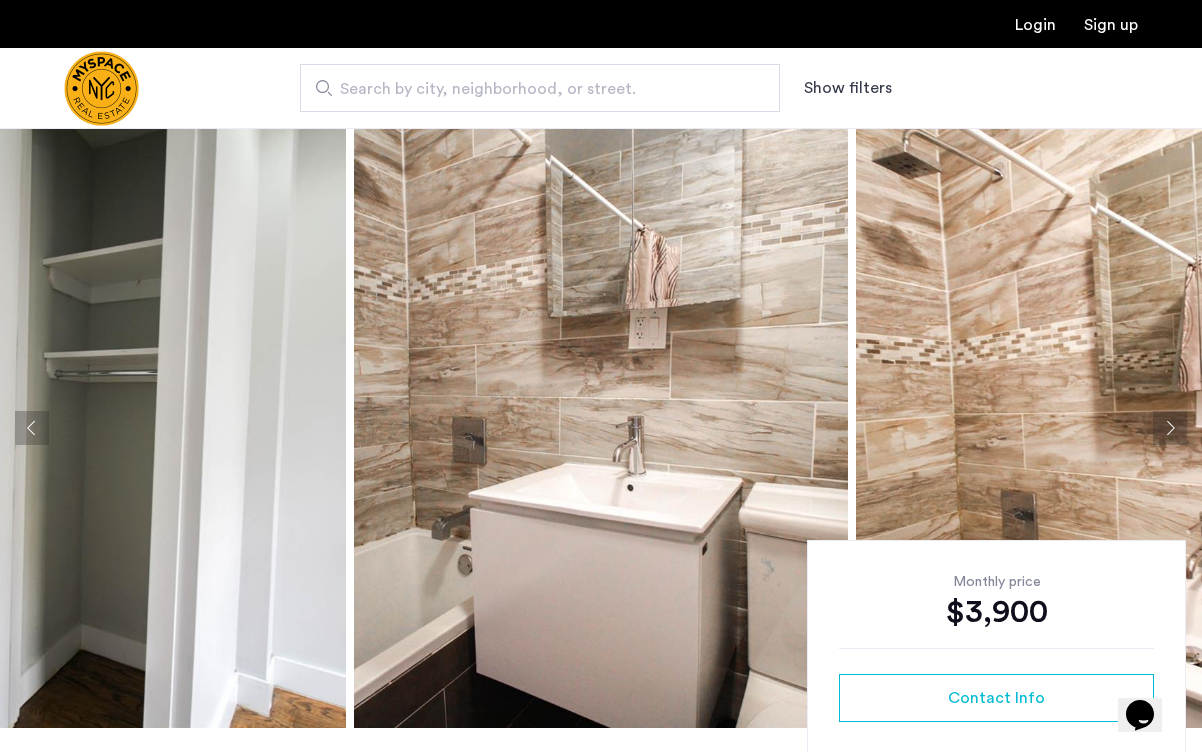 click 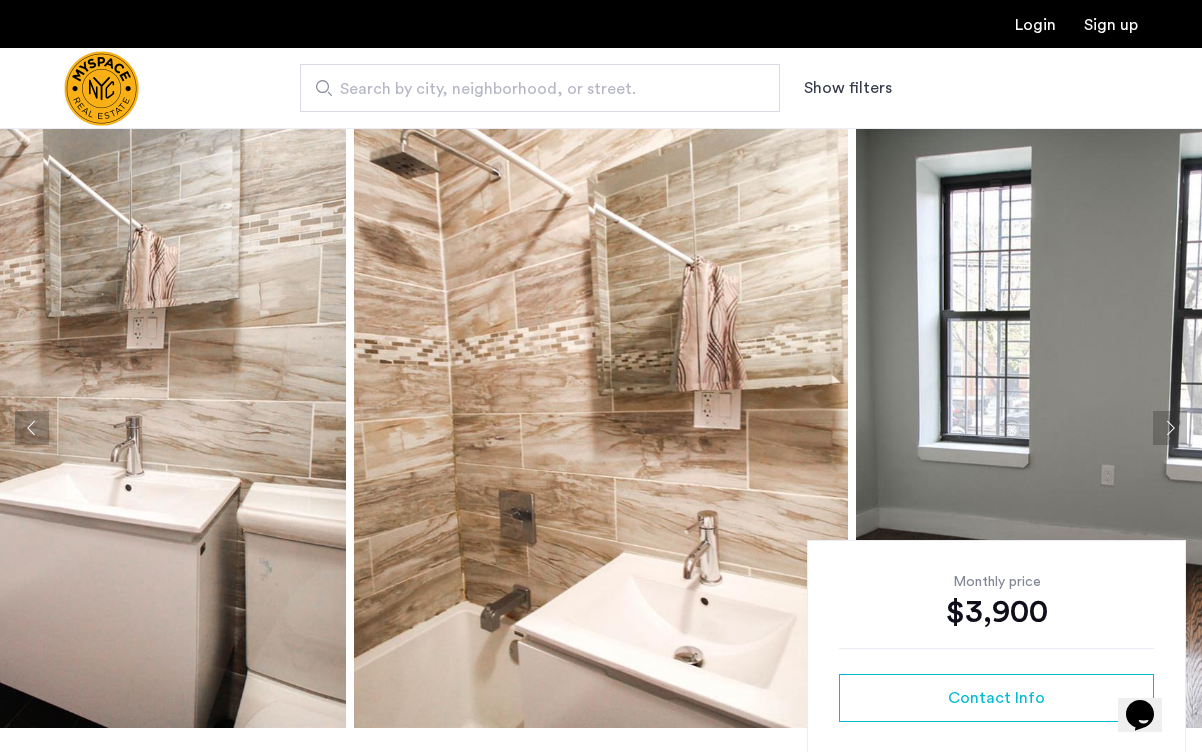 click 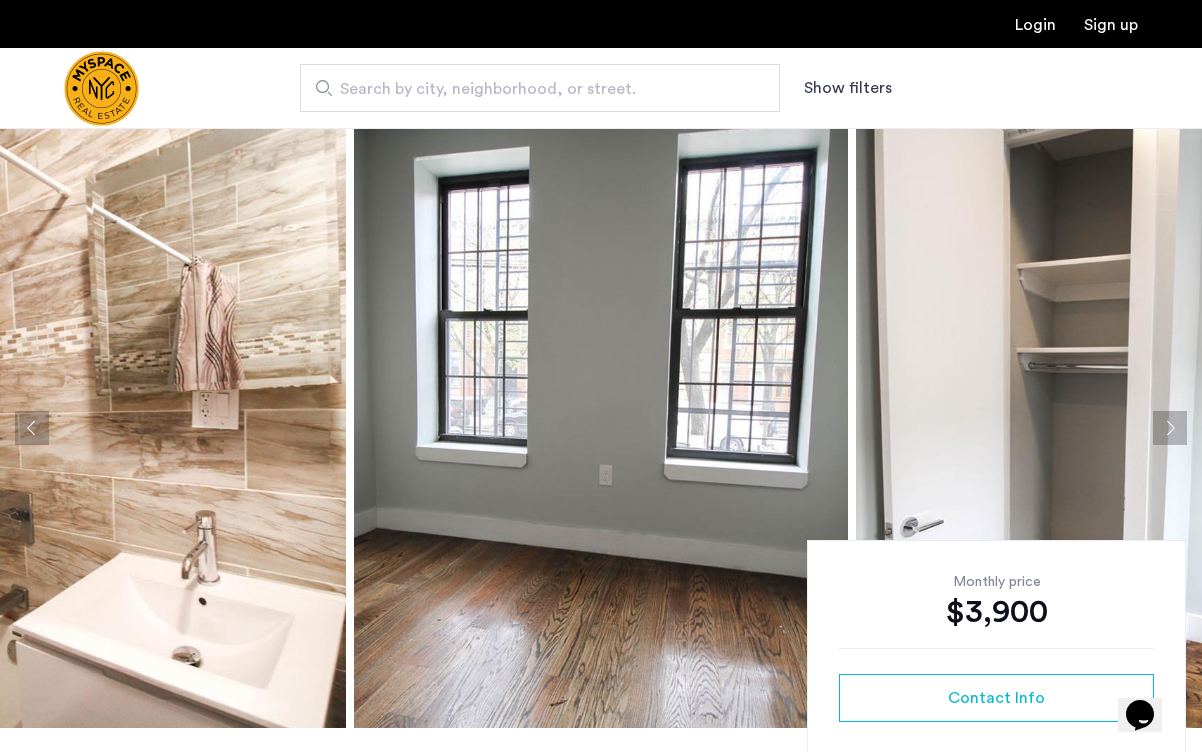 click 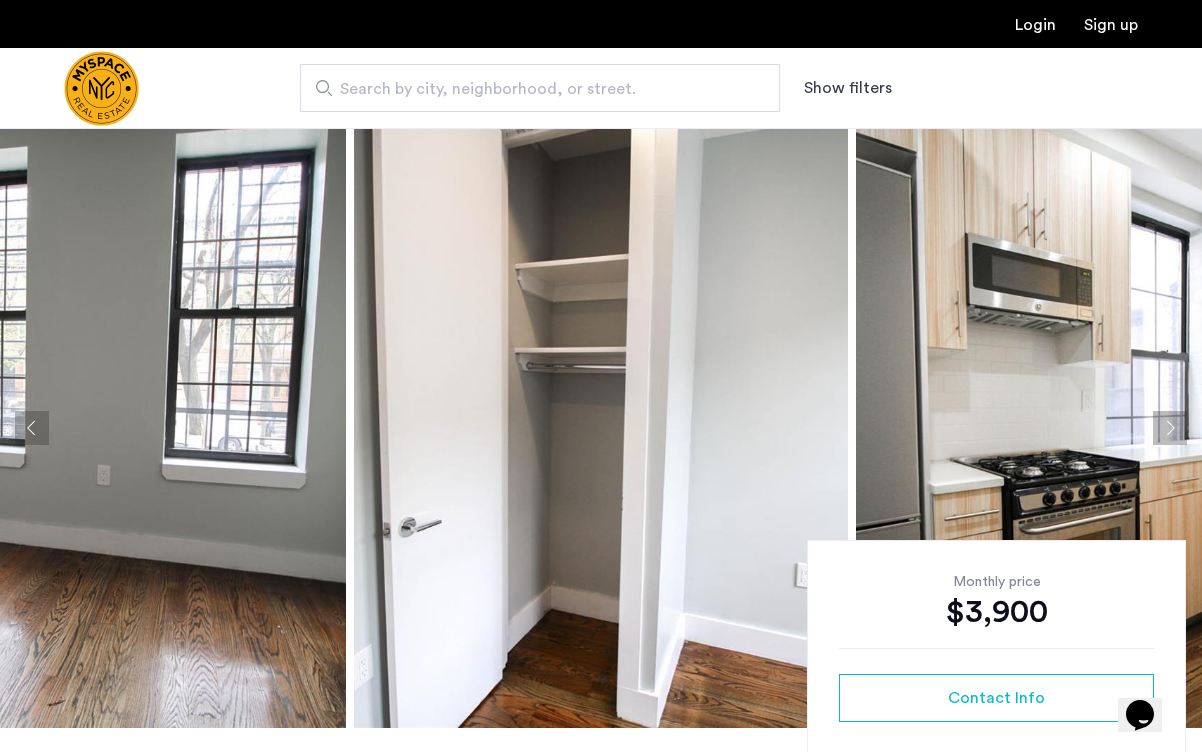 click 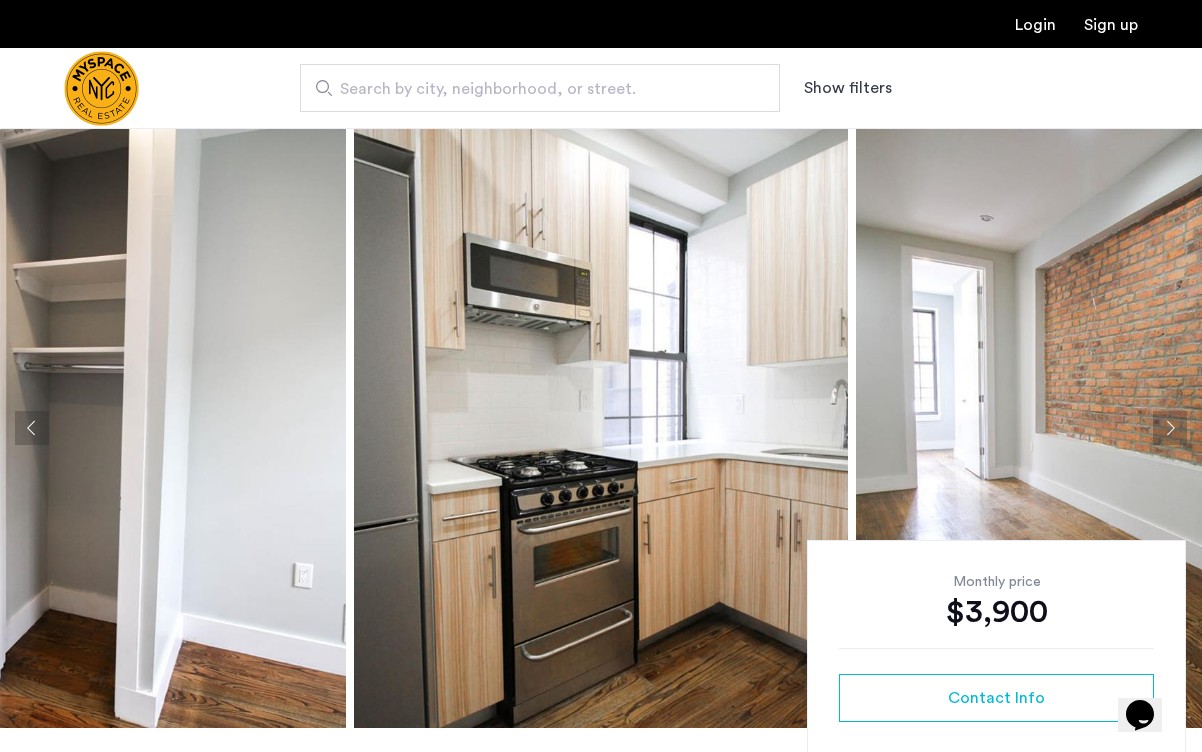click 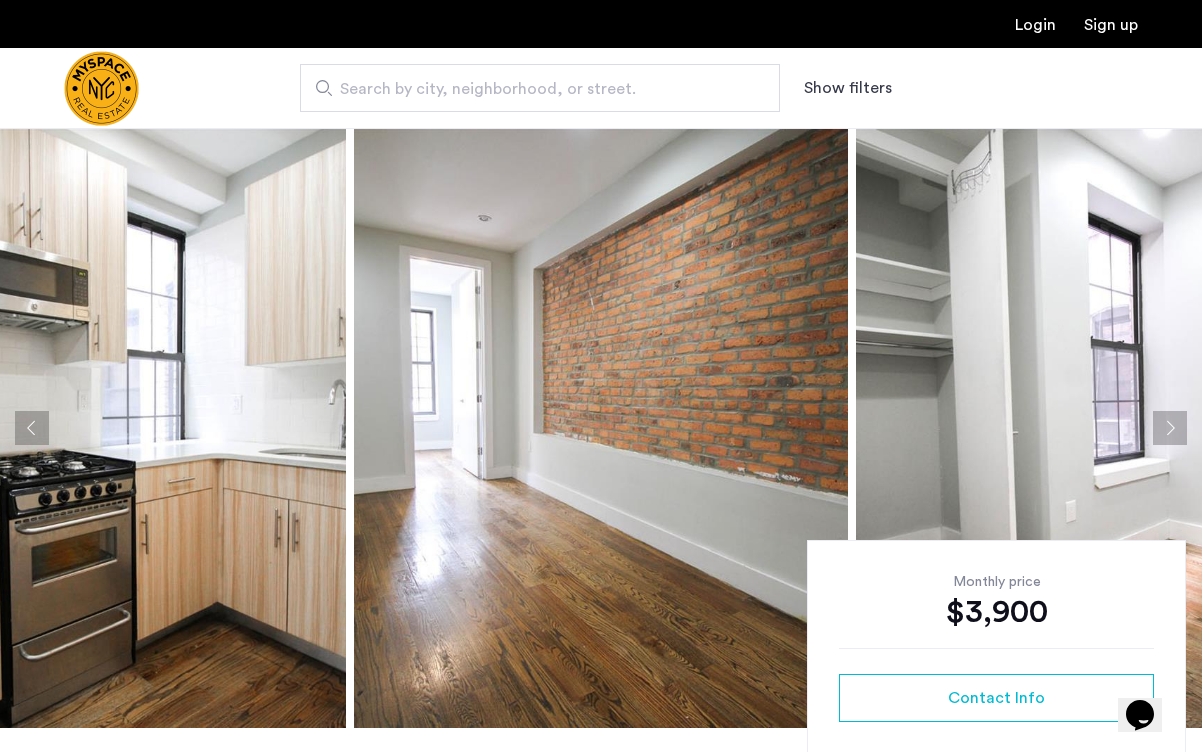 click 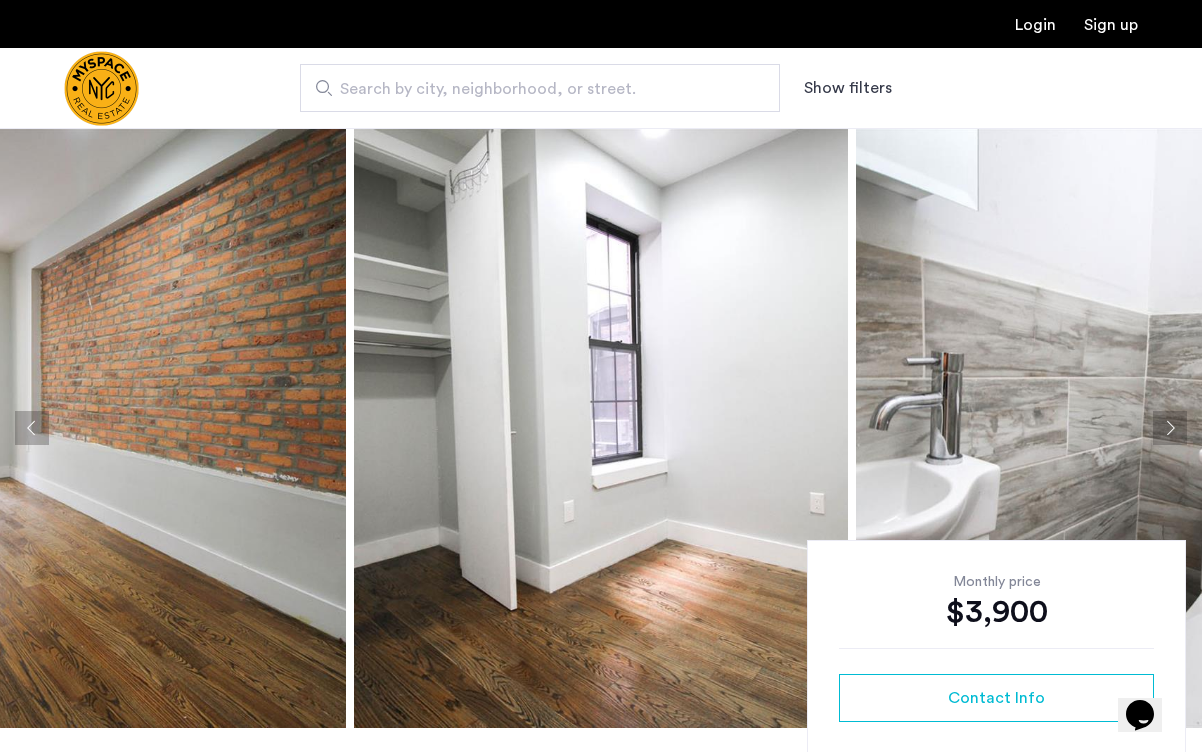 click 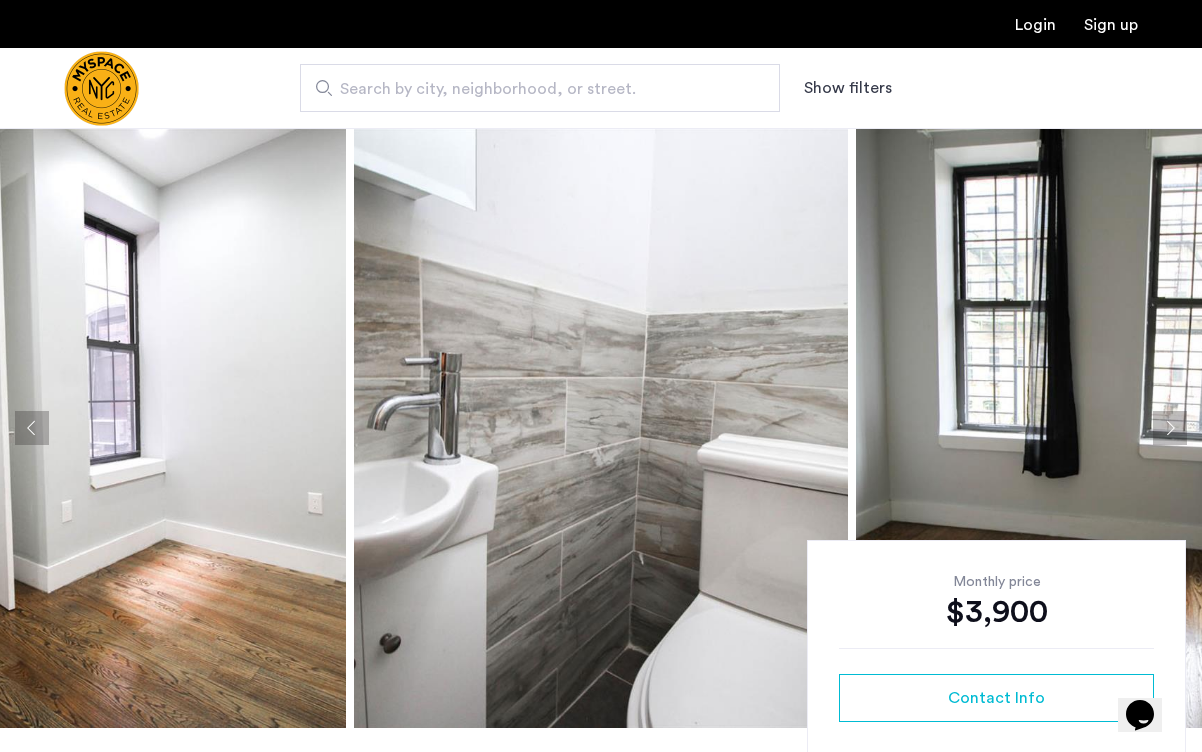 click 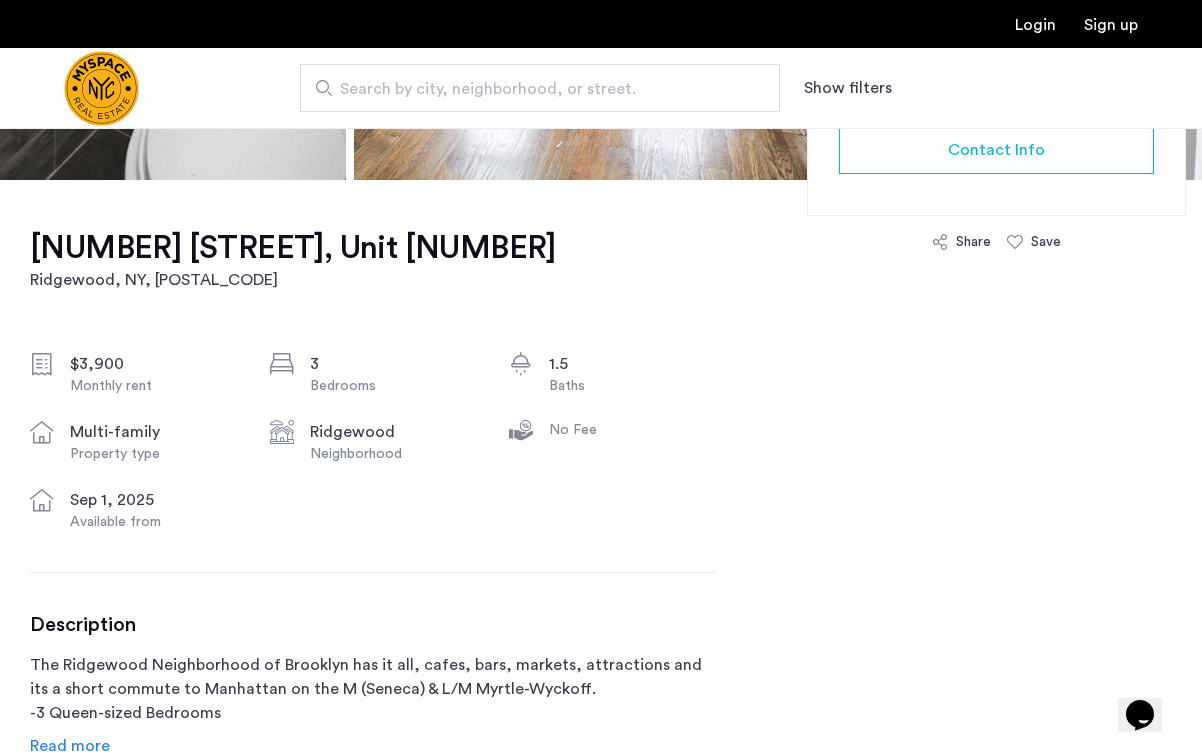 scroll, scrollTop: 563, scrollLeft: 0, axis: vertical 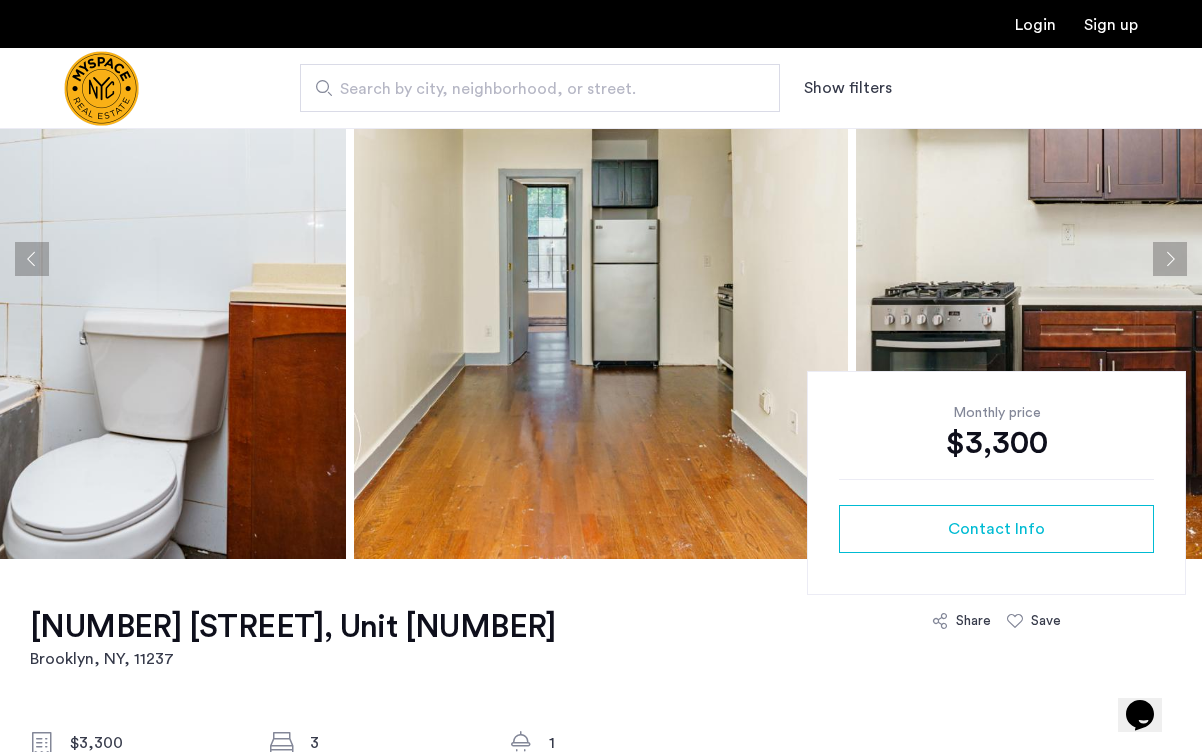 click 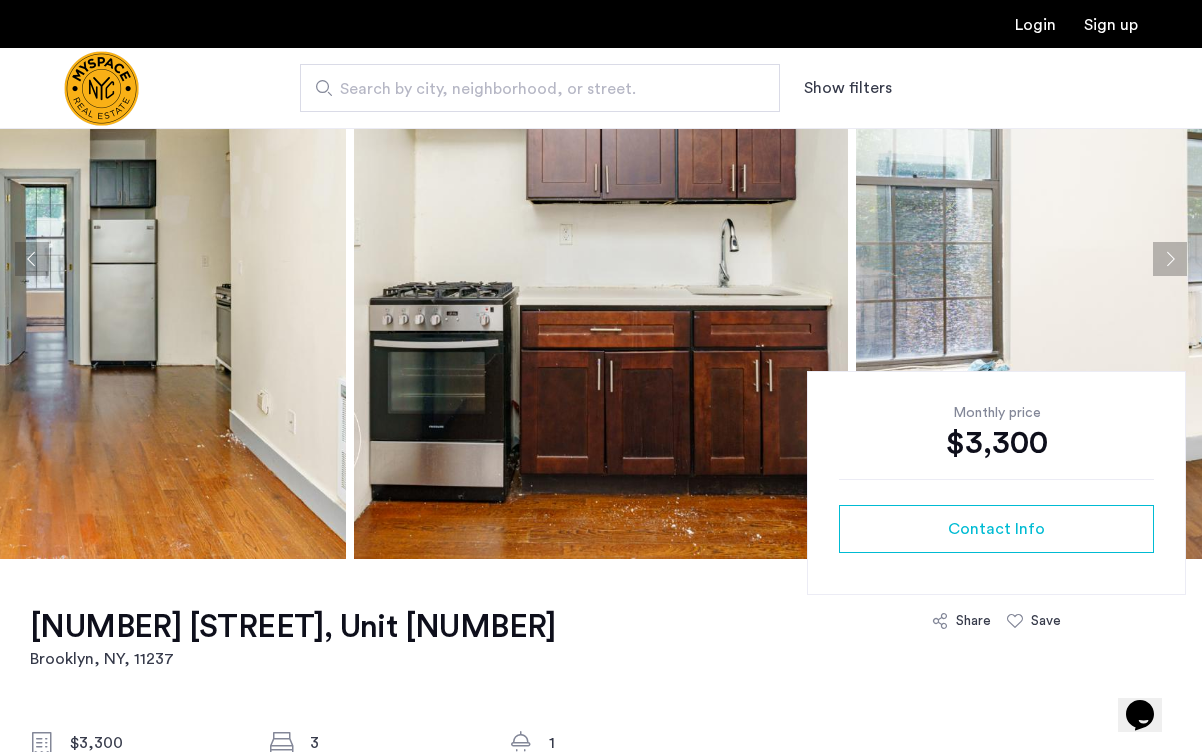 click 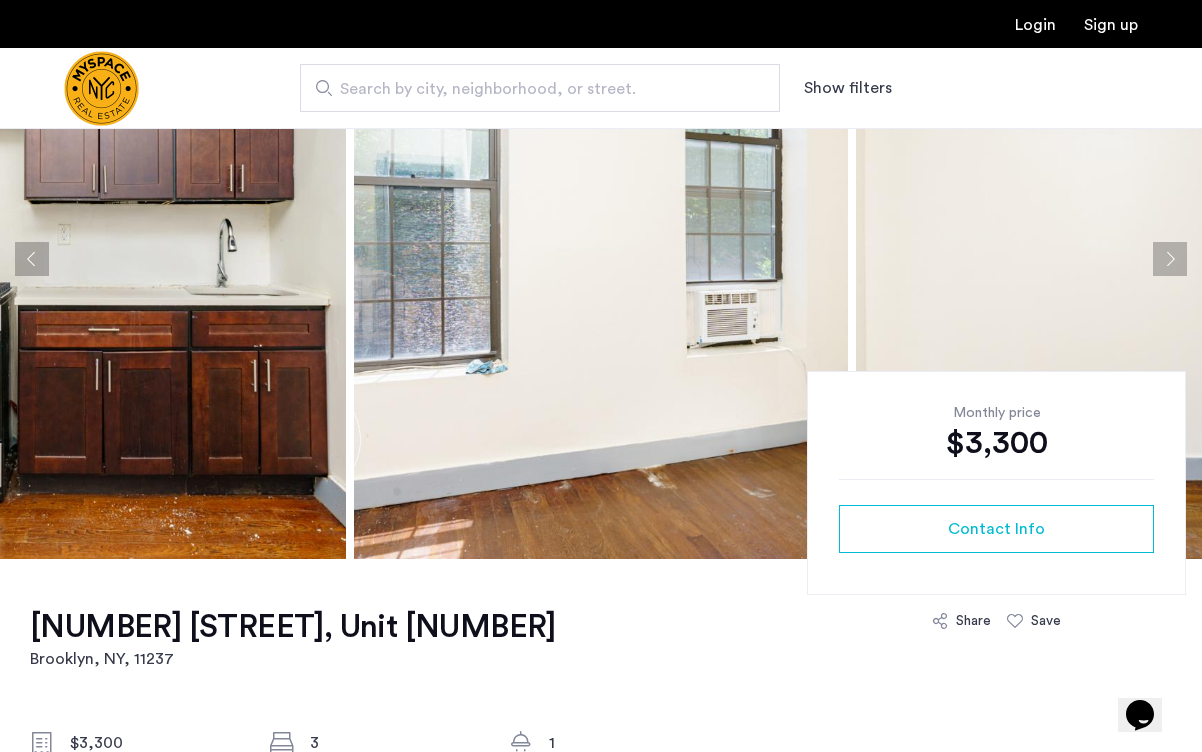 click 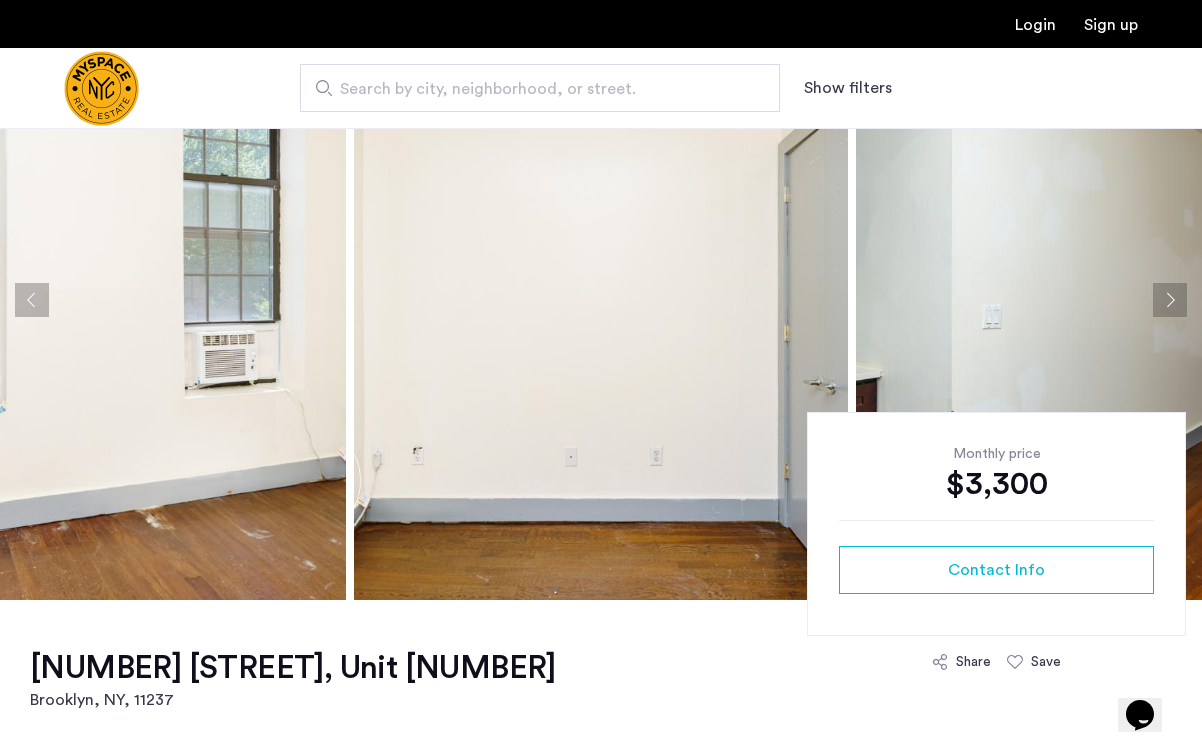 scroll, scrollTop: 138, scrollLeft: 0, axis: vertical 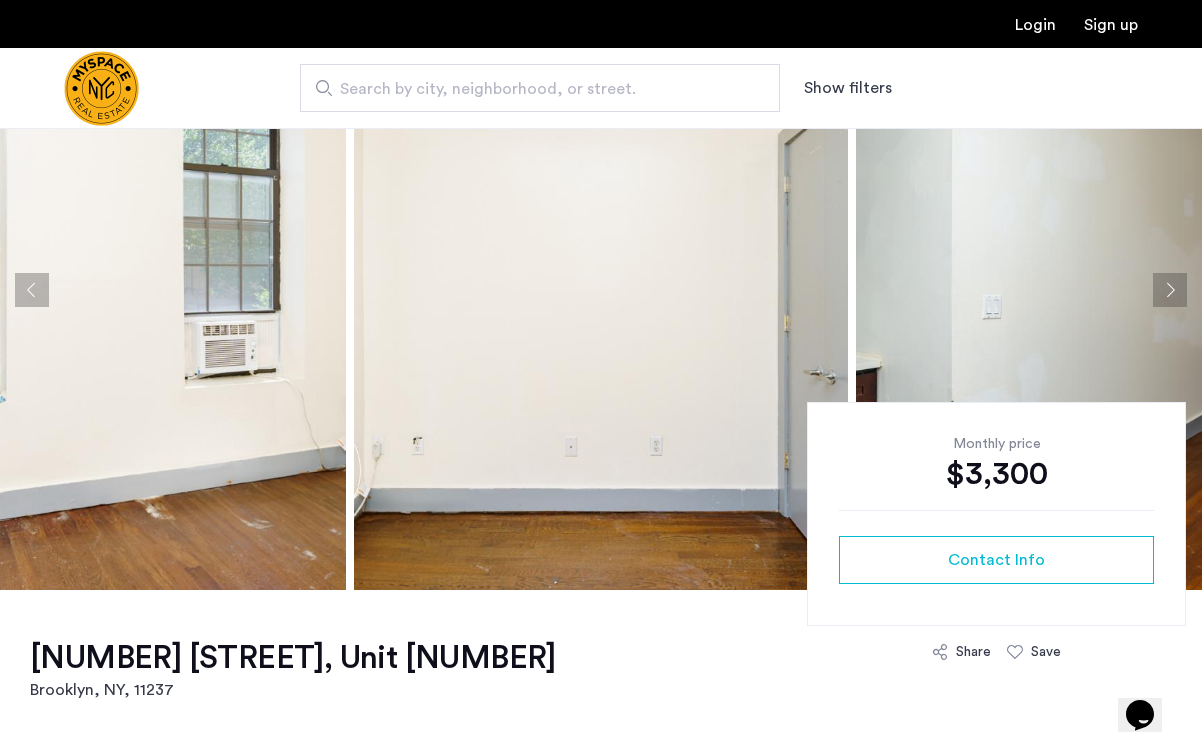 click 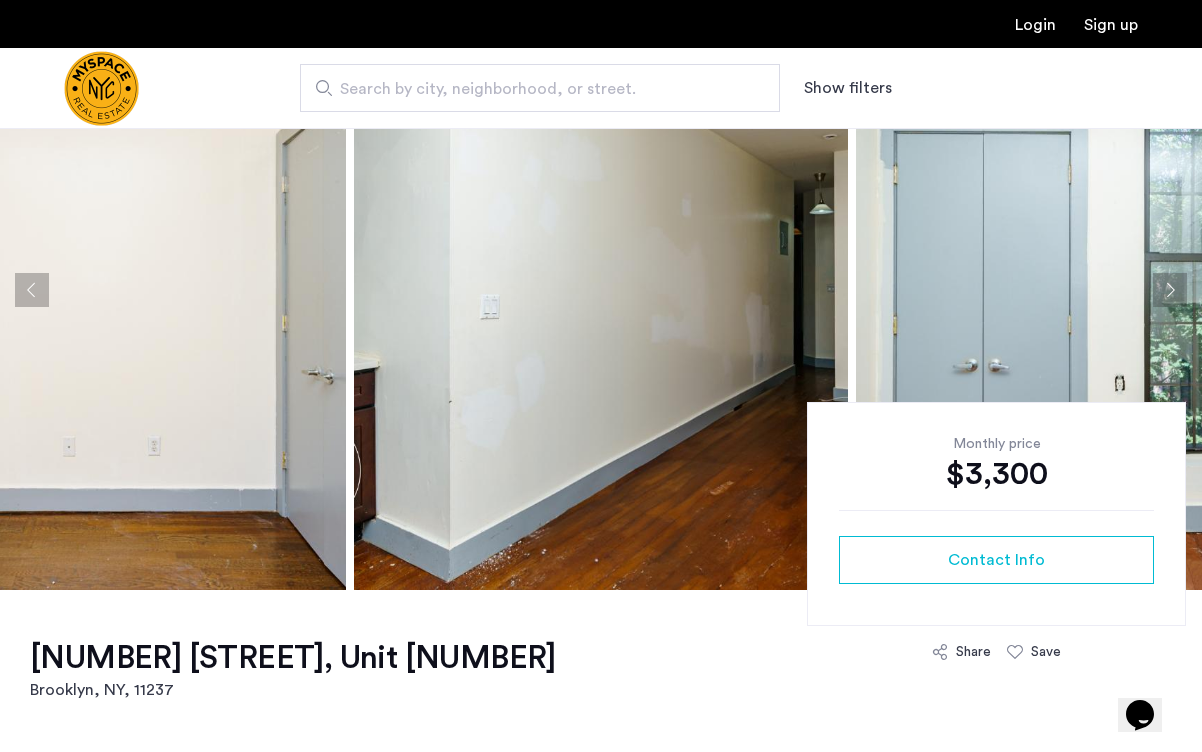 click 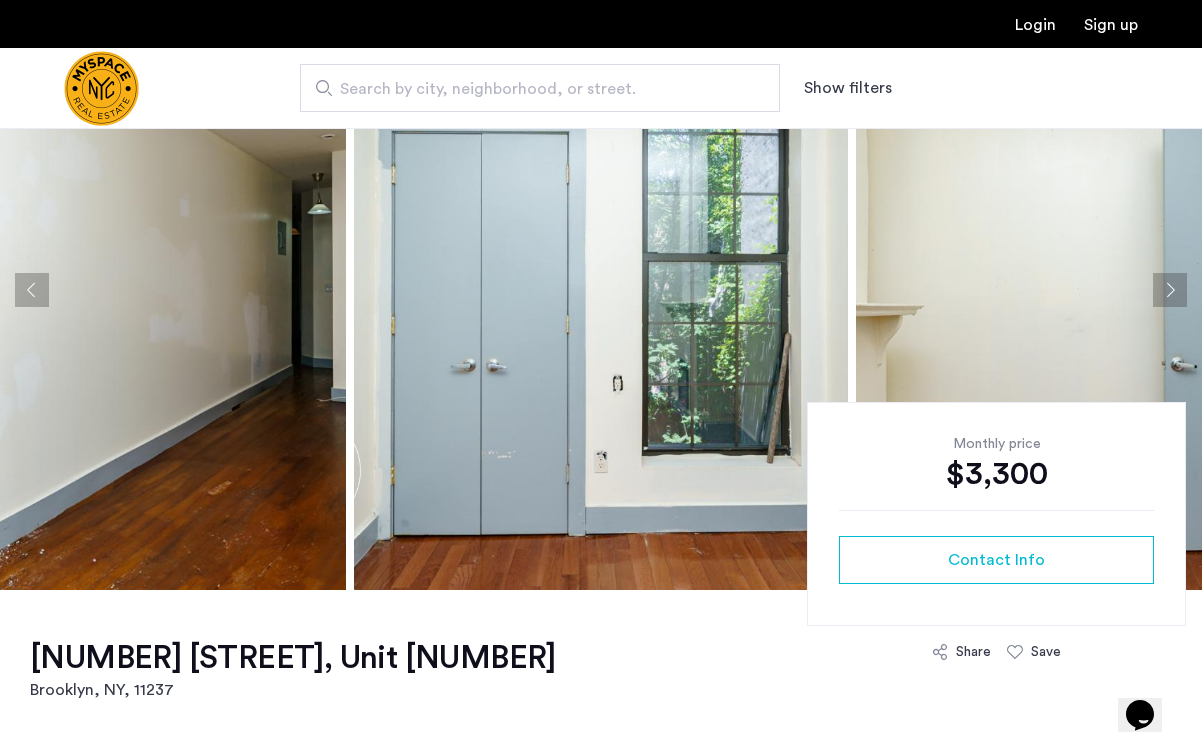 click 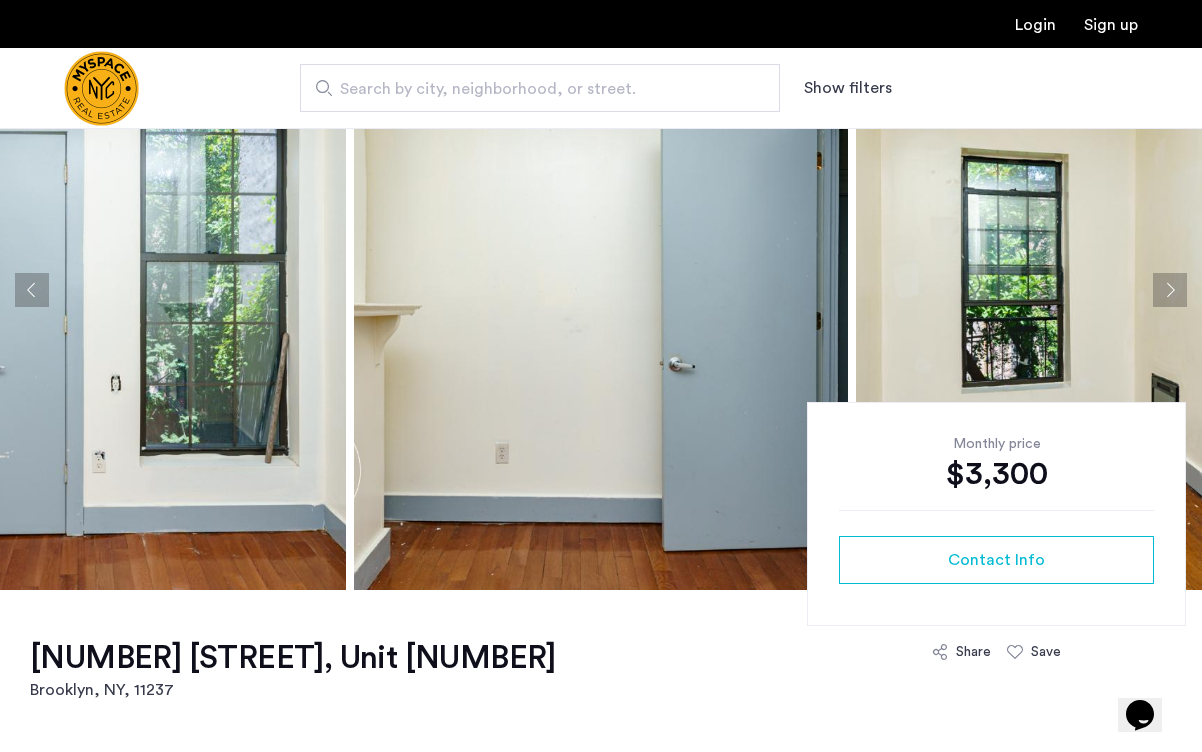 click 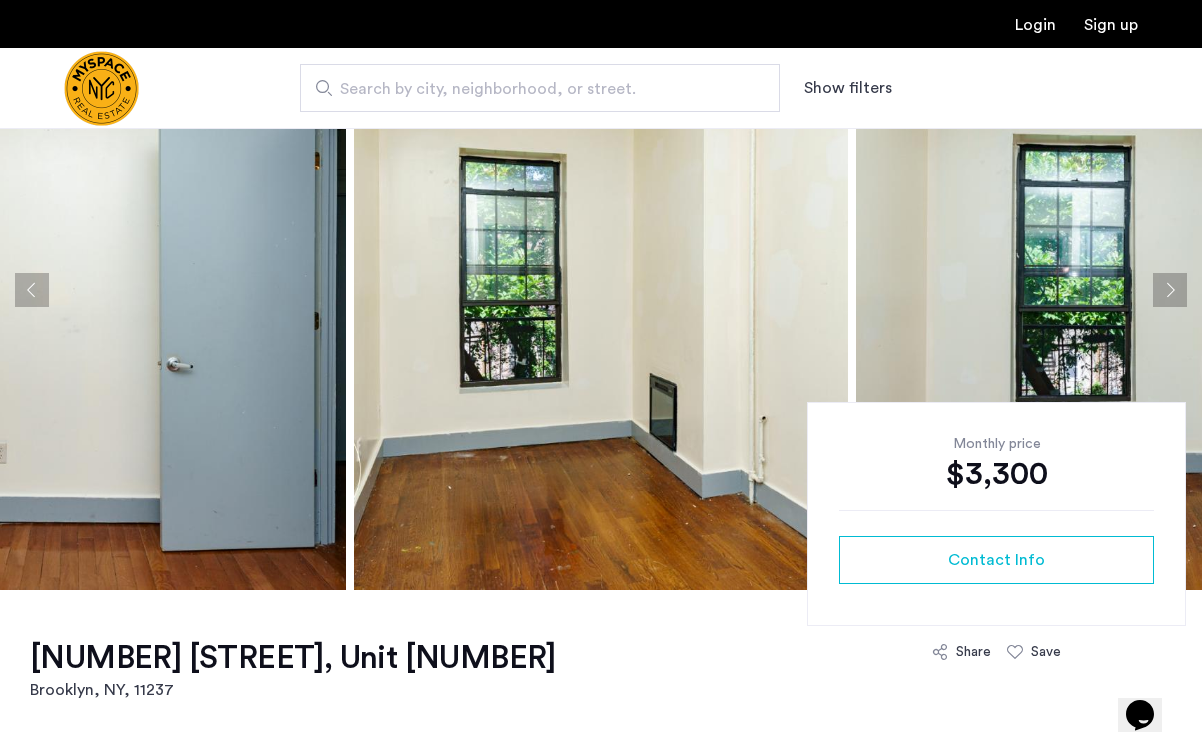 click 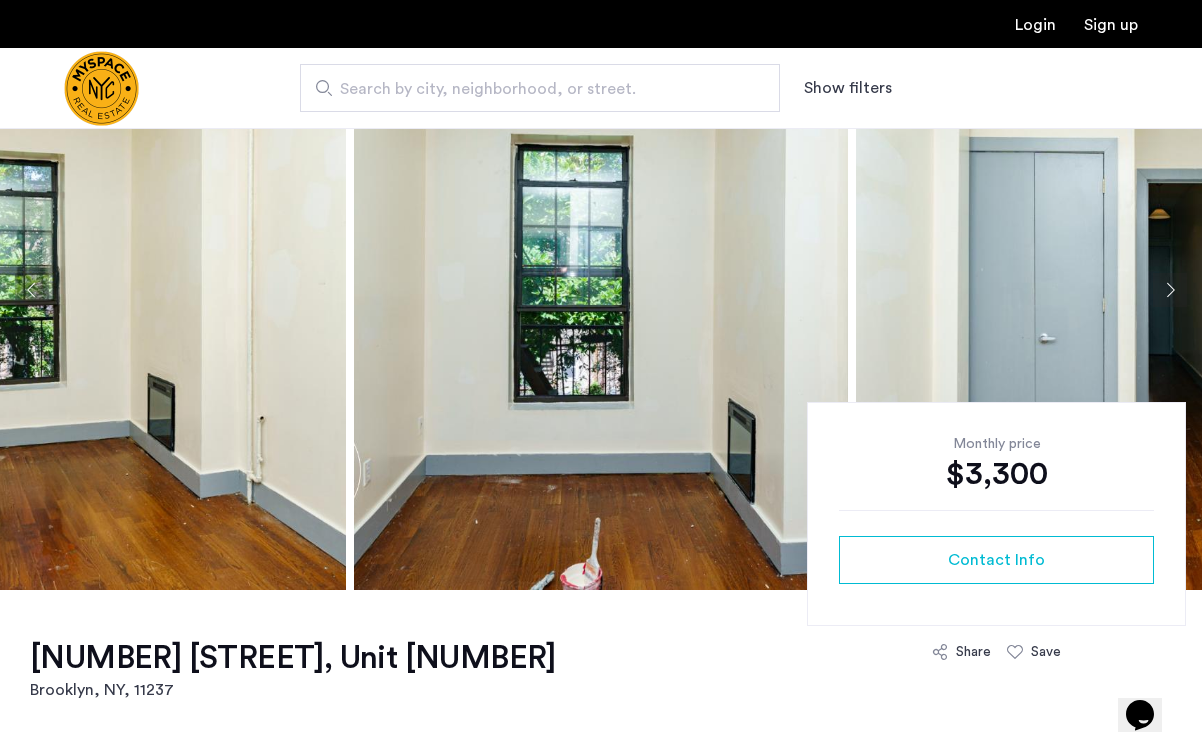 click 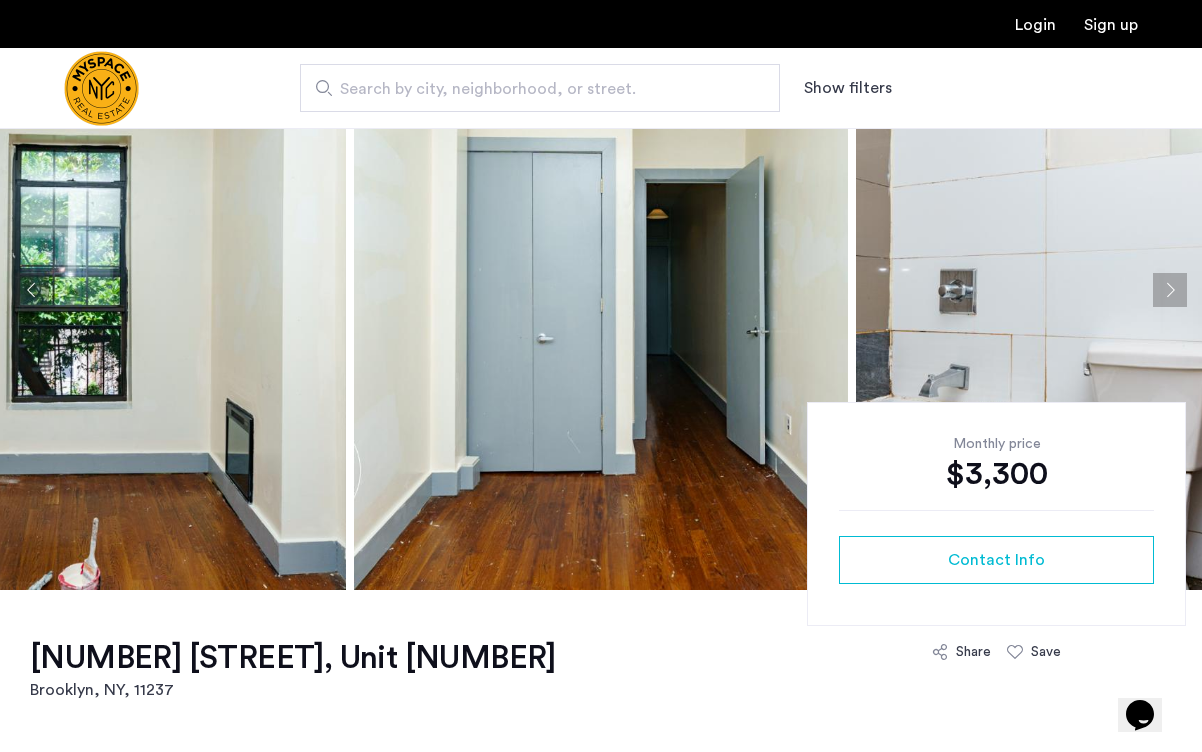 click 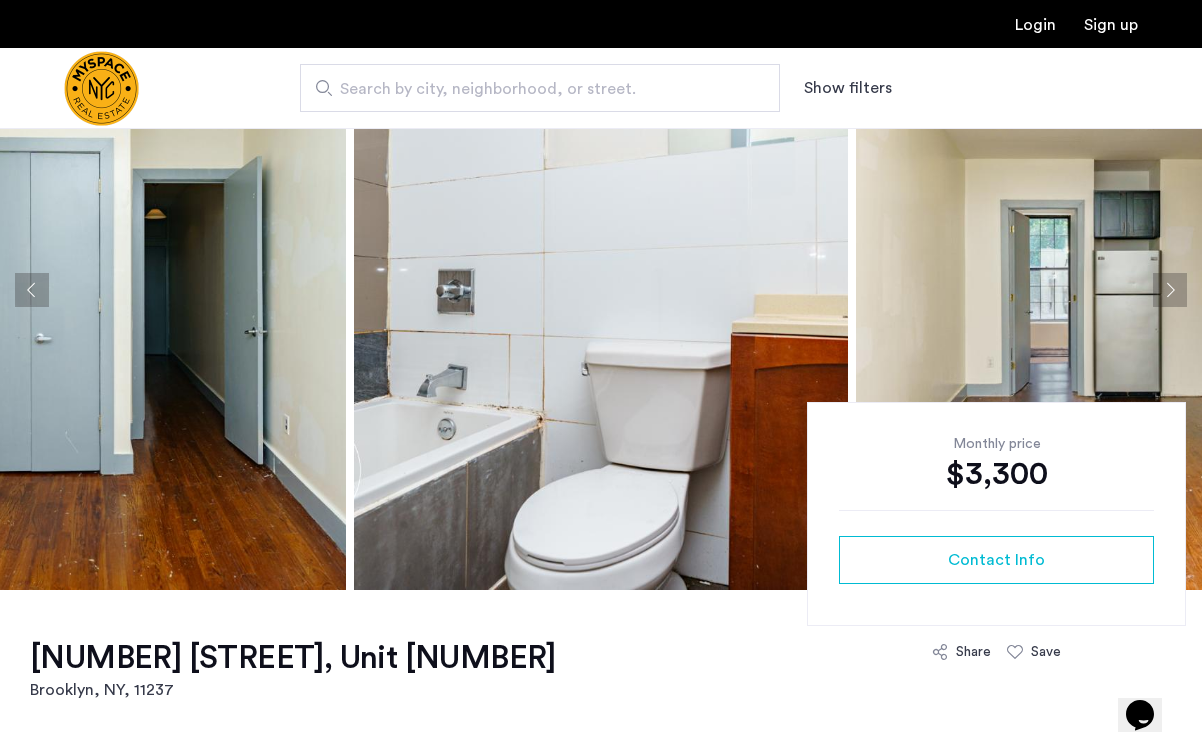 click 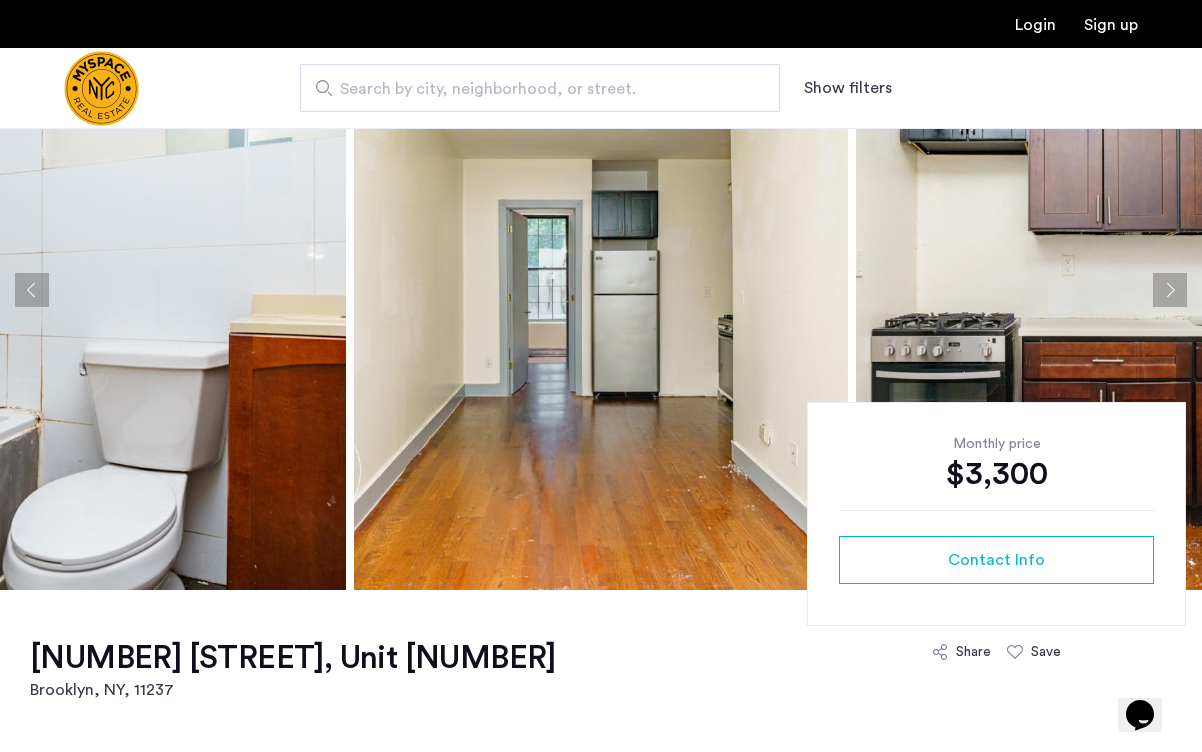 click 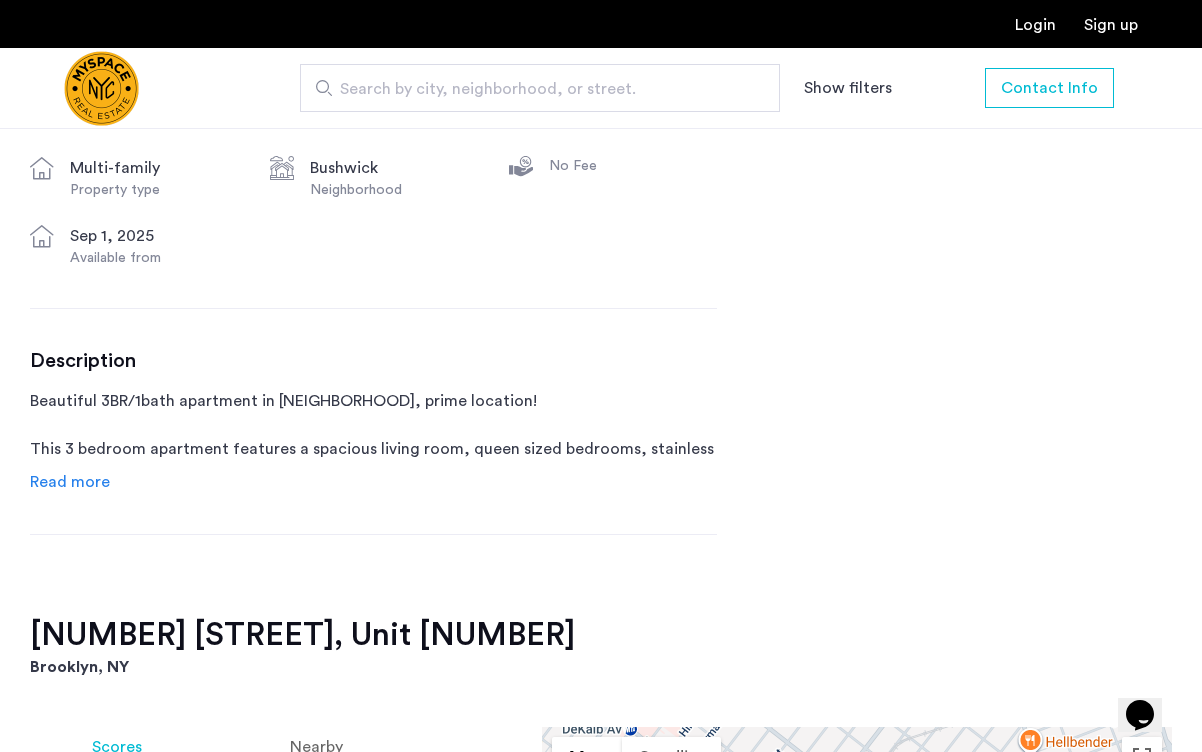 scroll, scrollTop: 850, scrollLeft: 0, axis: vertical 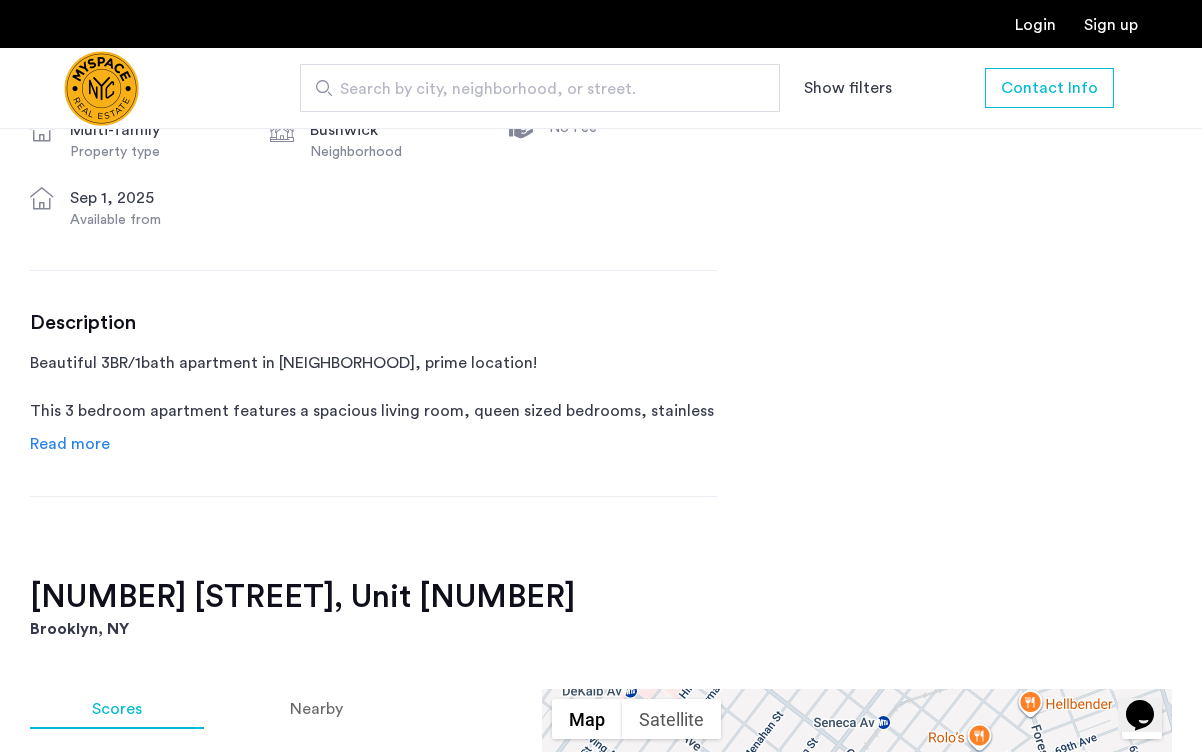 click on "Read more" 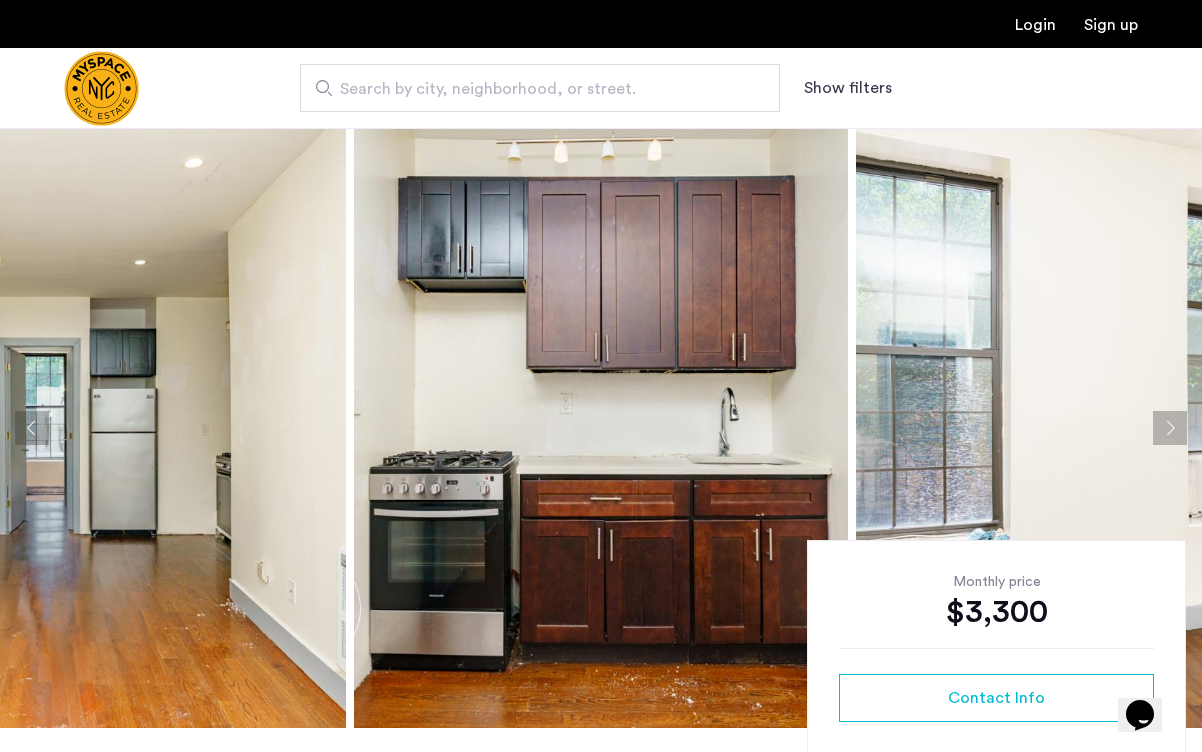 scroll, scrollTop: 0, scrollLeft: 0, axis: both 